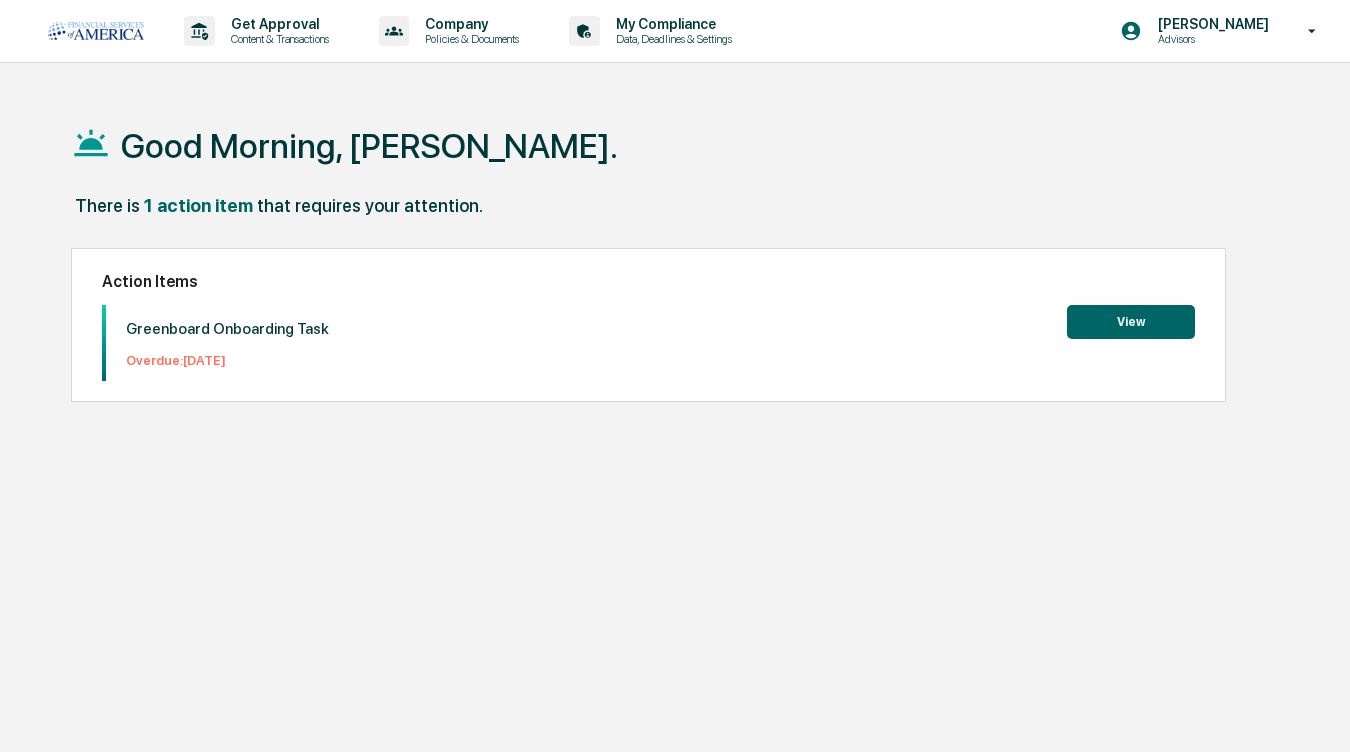 scroll, scrollTop: 0, scrollLeft: 0, axis: both 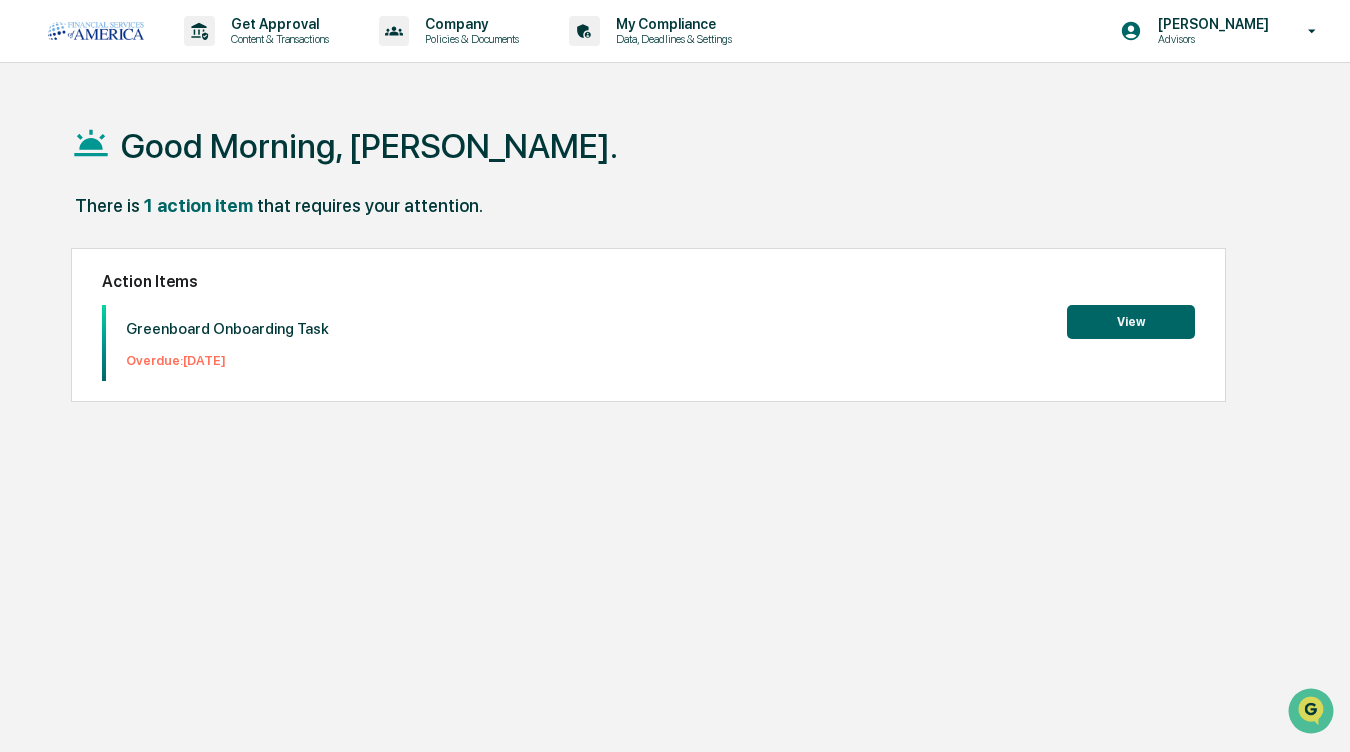 click on "View" at bounding box center (1131, 322) 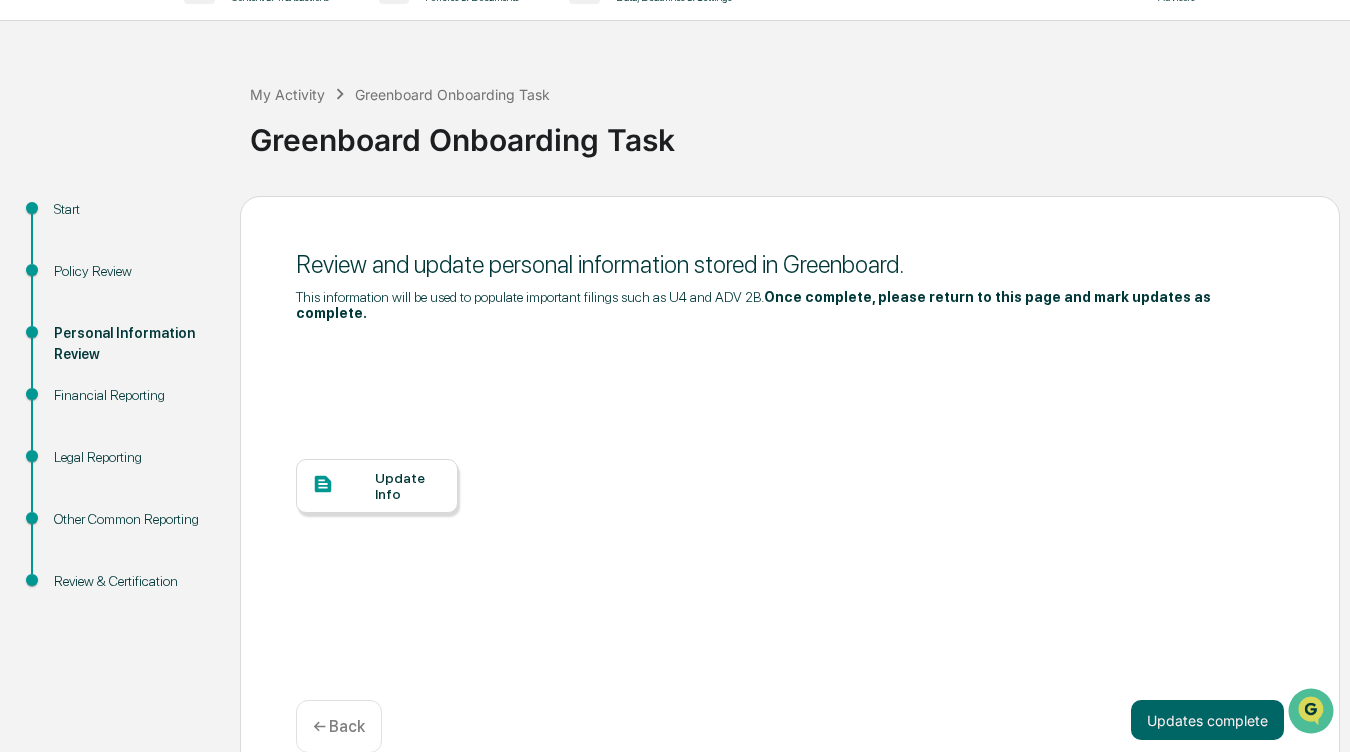 scroll, scrollTop: 63, scrollLeft: 0, axis: vertical 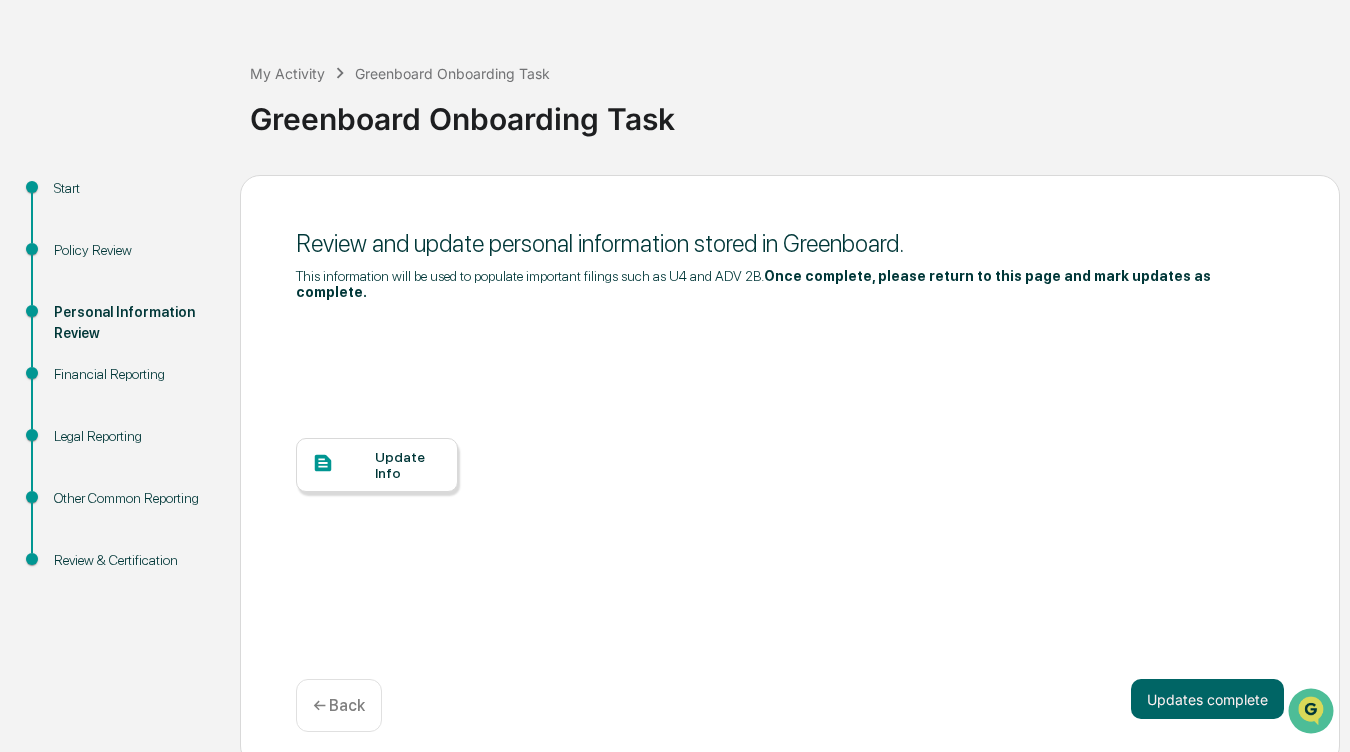 click on "Update Info" at bounding box center (377, 465) 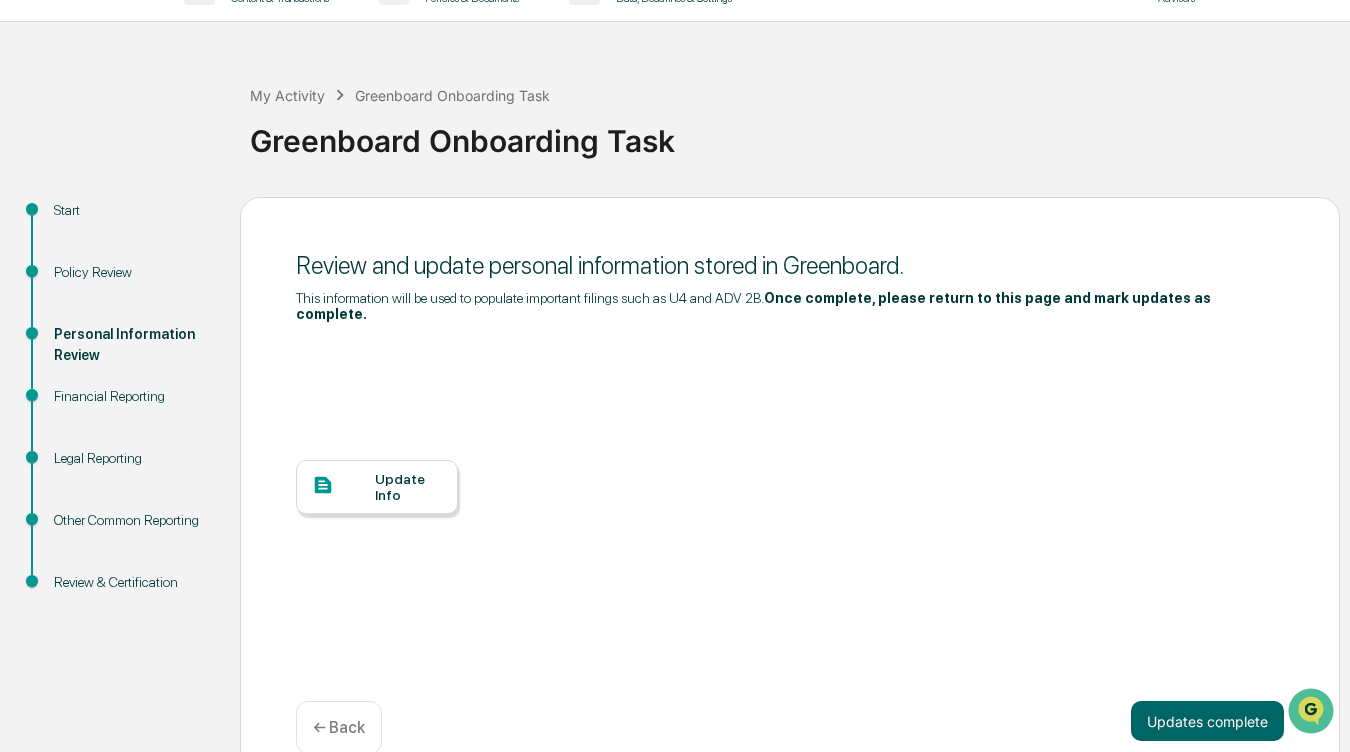 scroll, scrollTop: 63, scrollLeft: 0, axis: vertical 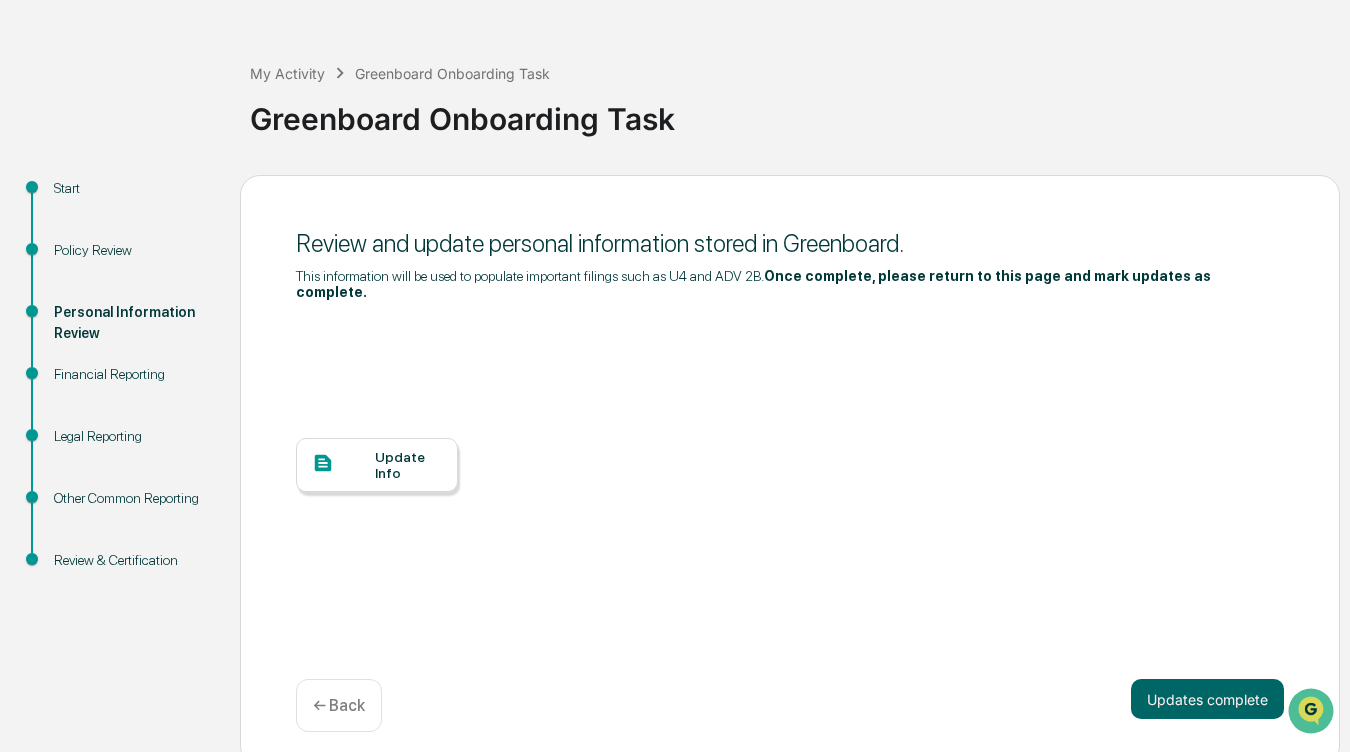 click at bounding box center (343, 464) 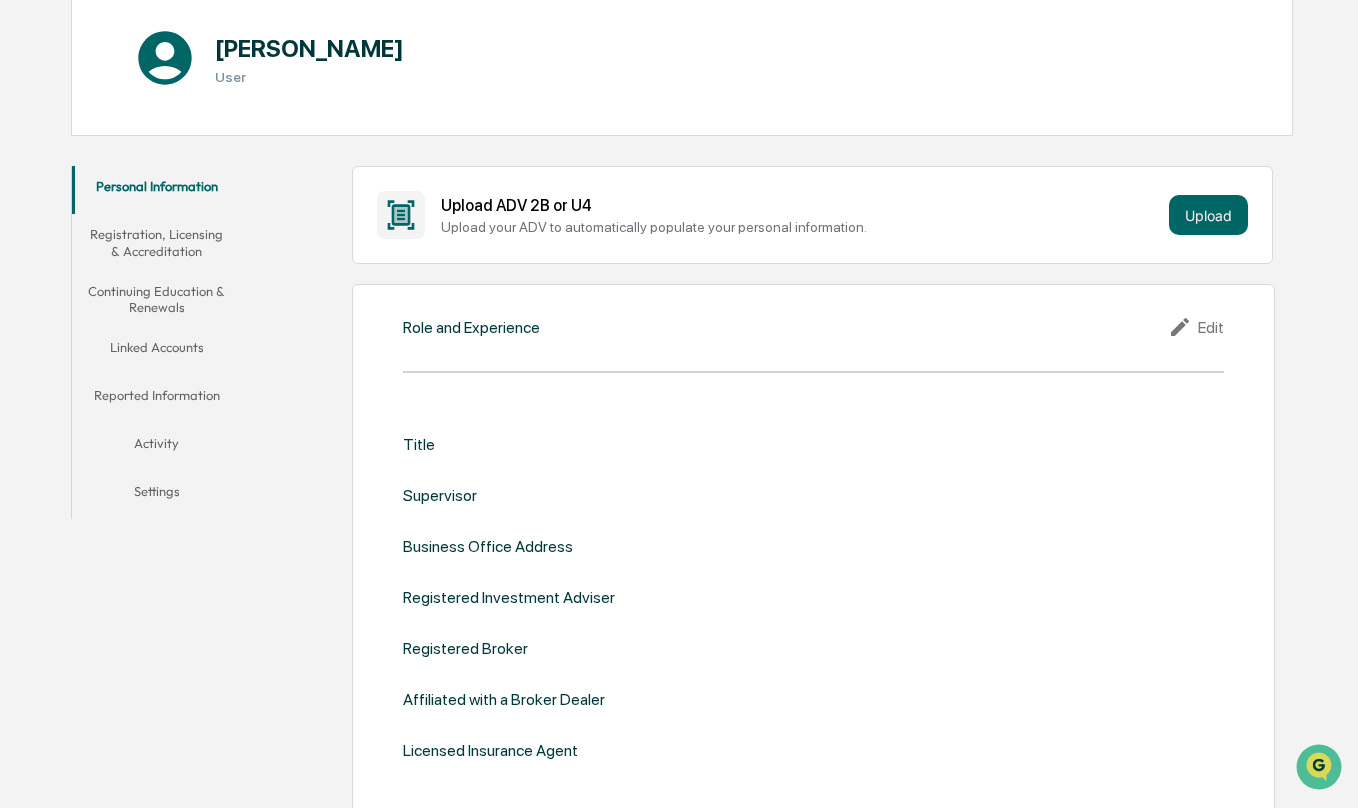 scroll, scrollTop: 300, scrollLeft: 0, axis: vertical 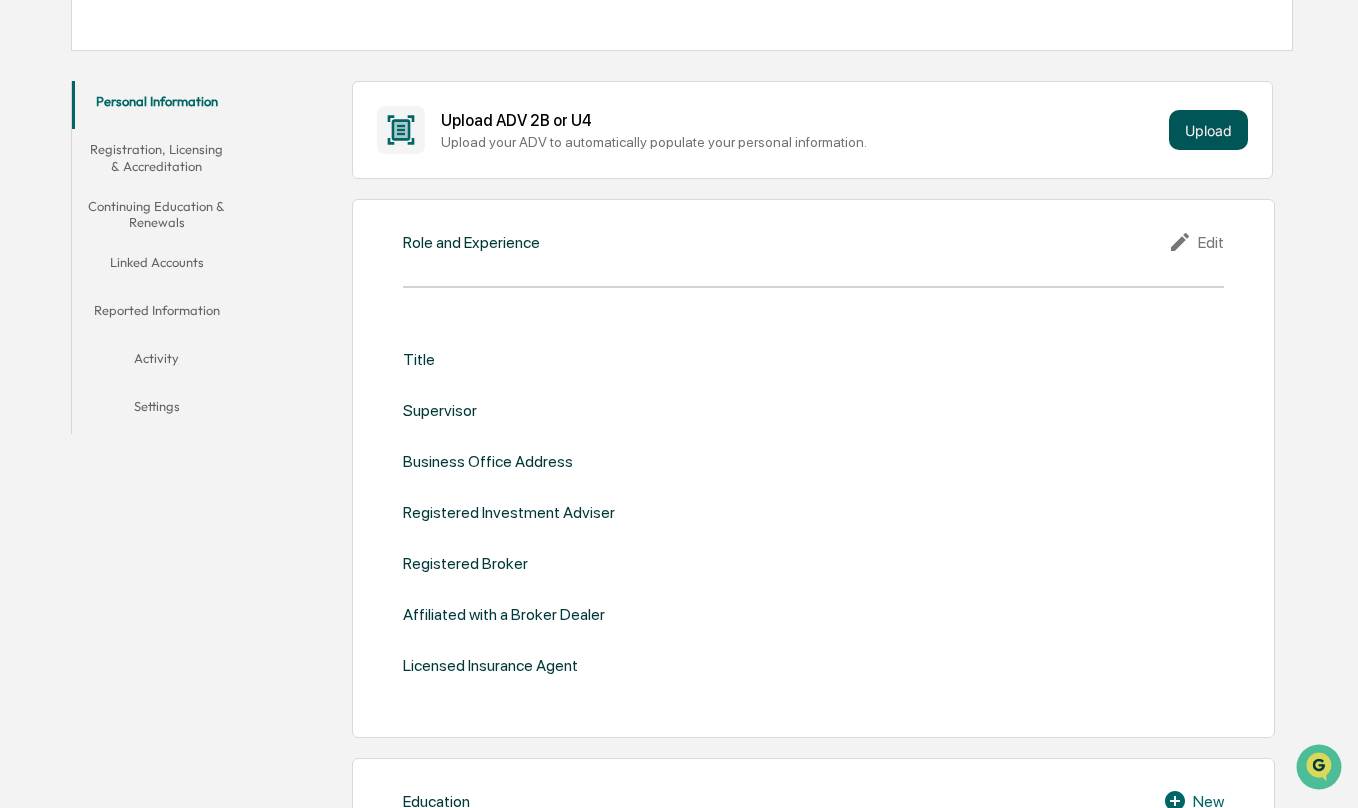 click on "Upload" at bounding box center [1208, 130] 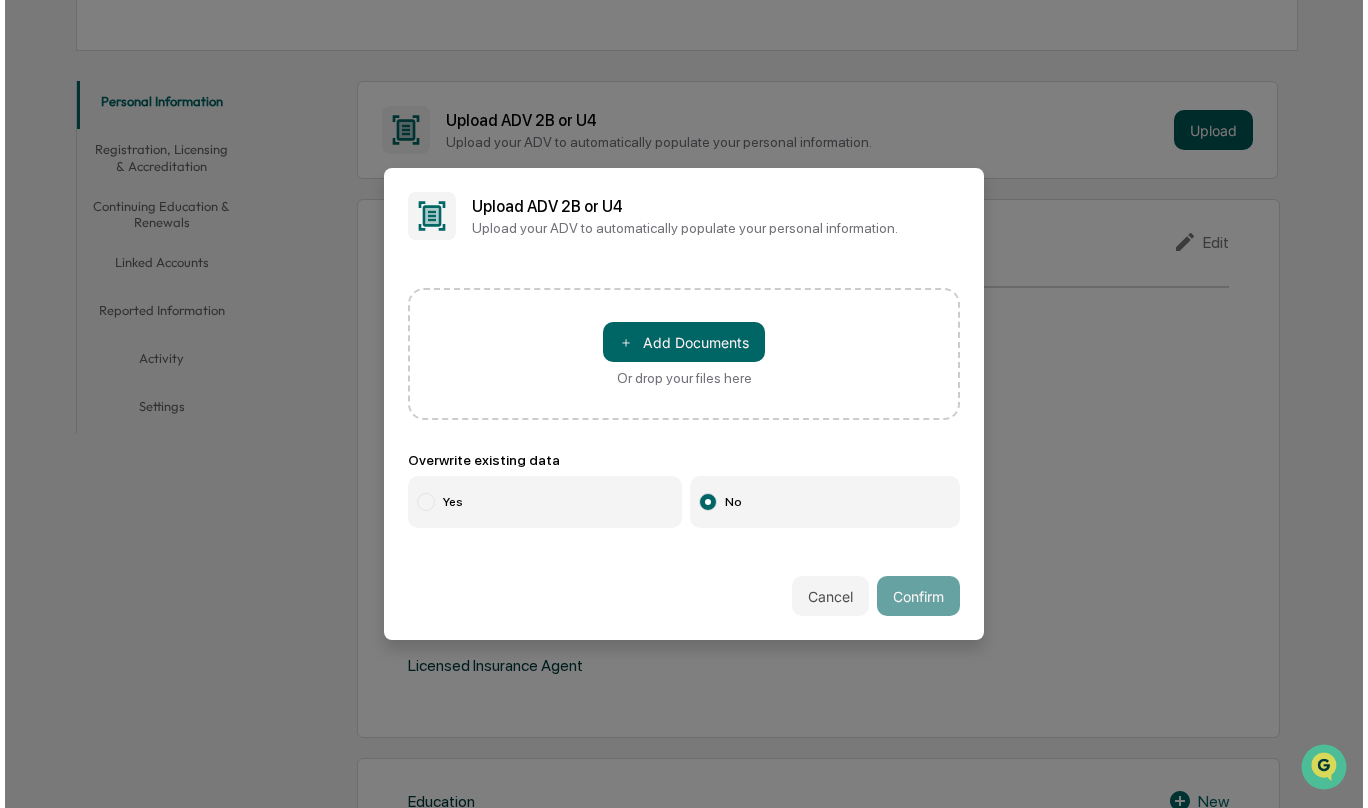 scroll, scrollTop: 300, scrollLeft: 0, axis: vertical 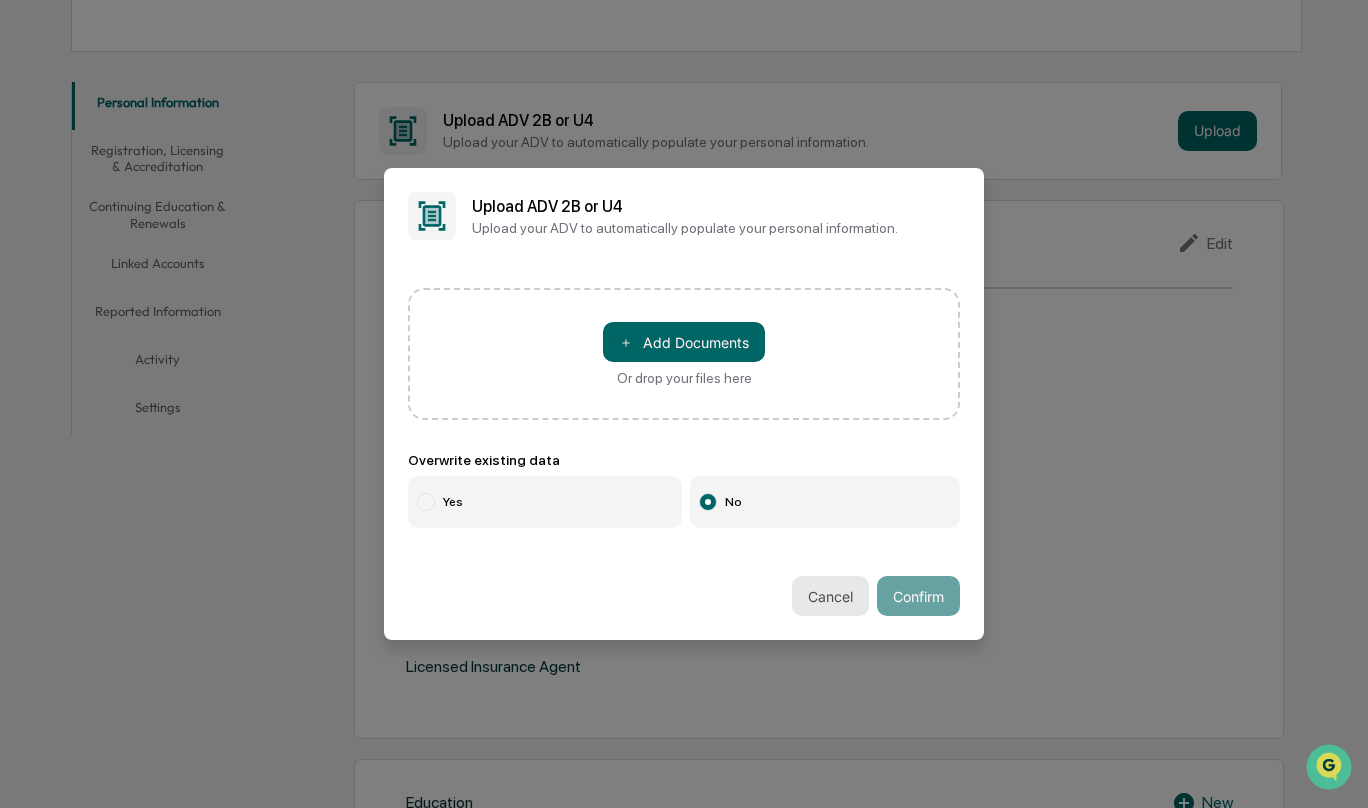 click on "Cancel" at bounding box center [830, 596] 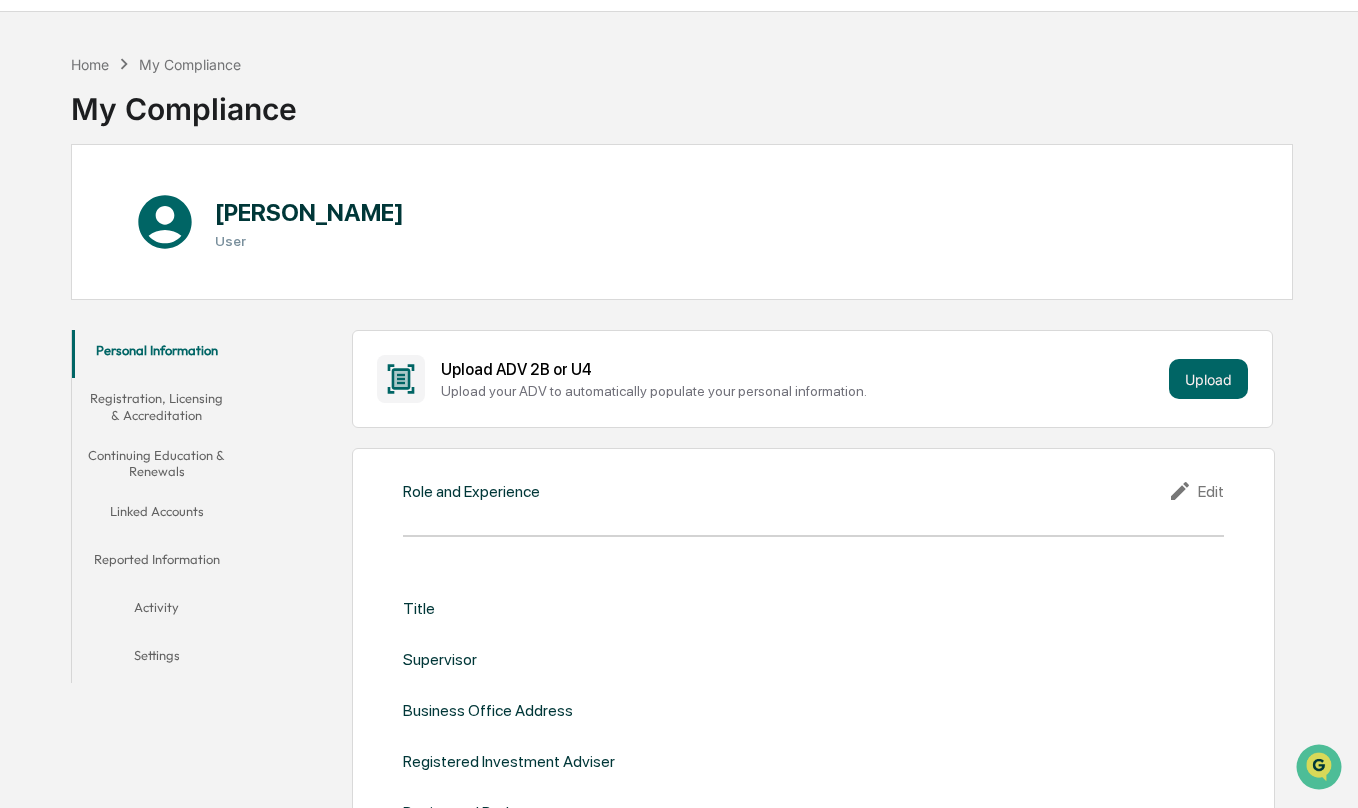 scroll, scrollTop: 0, scrollLeft: 0, axis: both 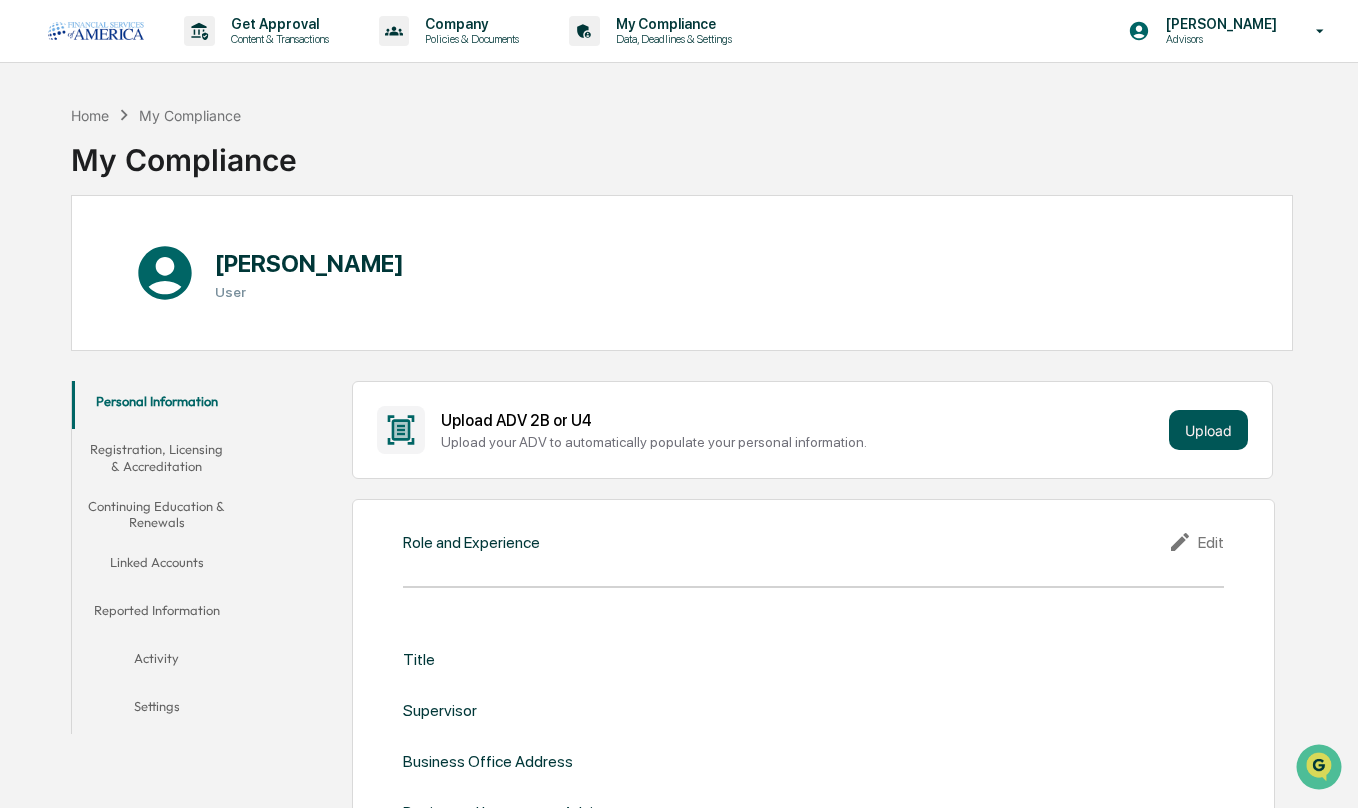 click on "Upload" at bounding box center [1208, 430] 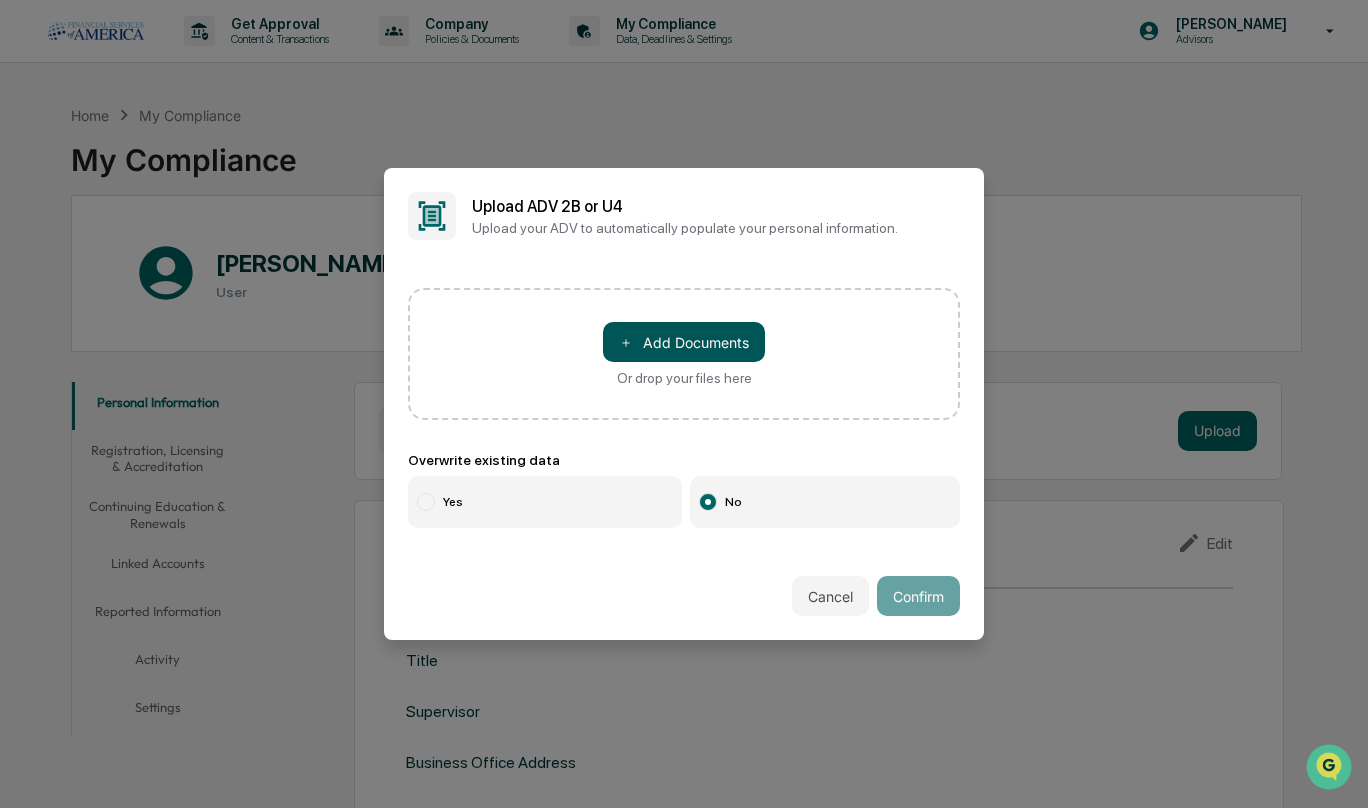 click on "＋ Add Documents" at bounding box center [684, 342] 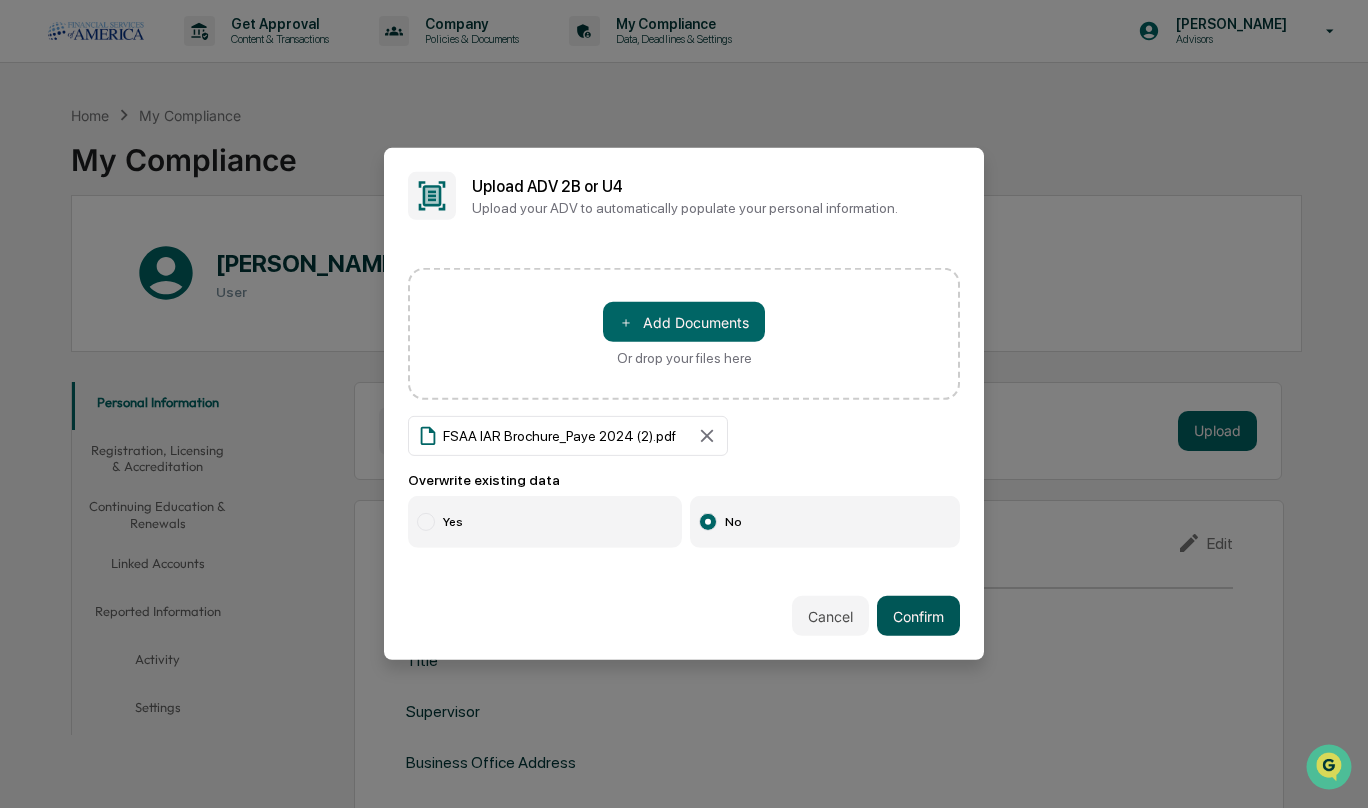click on "Confirm" at bounding box center (918, 616) 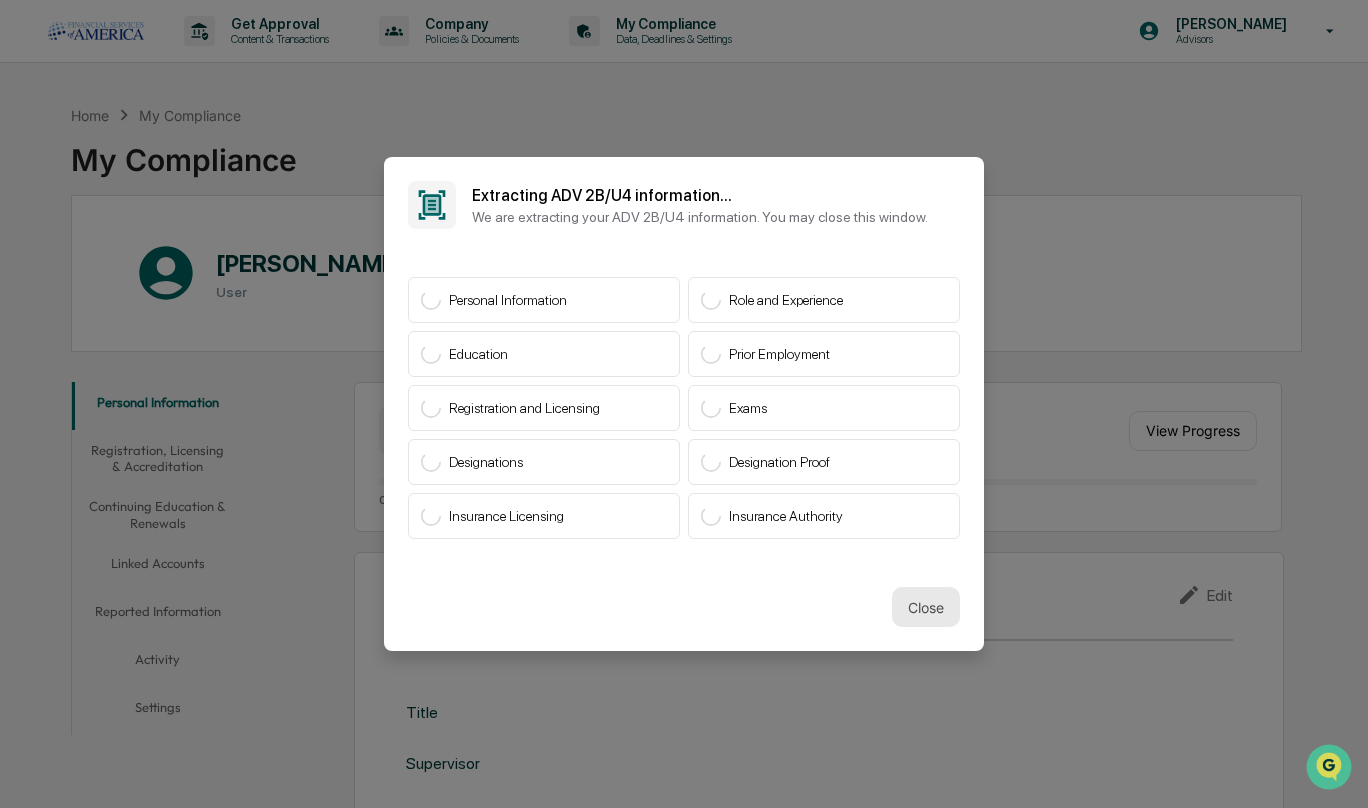 click on "Close" at bounding box center (926, 607) 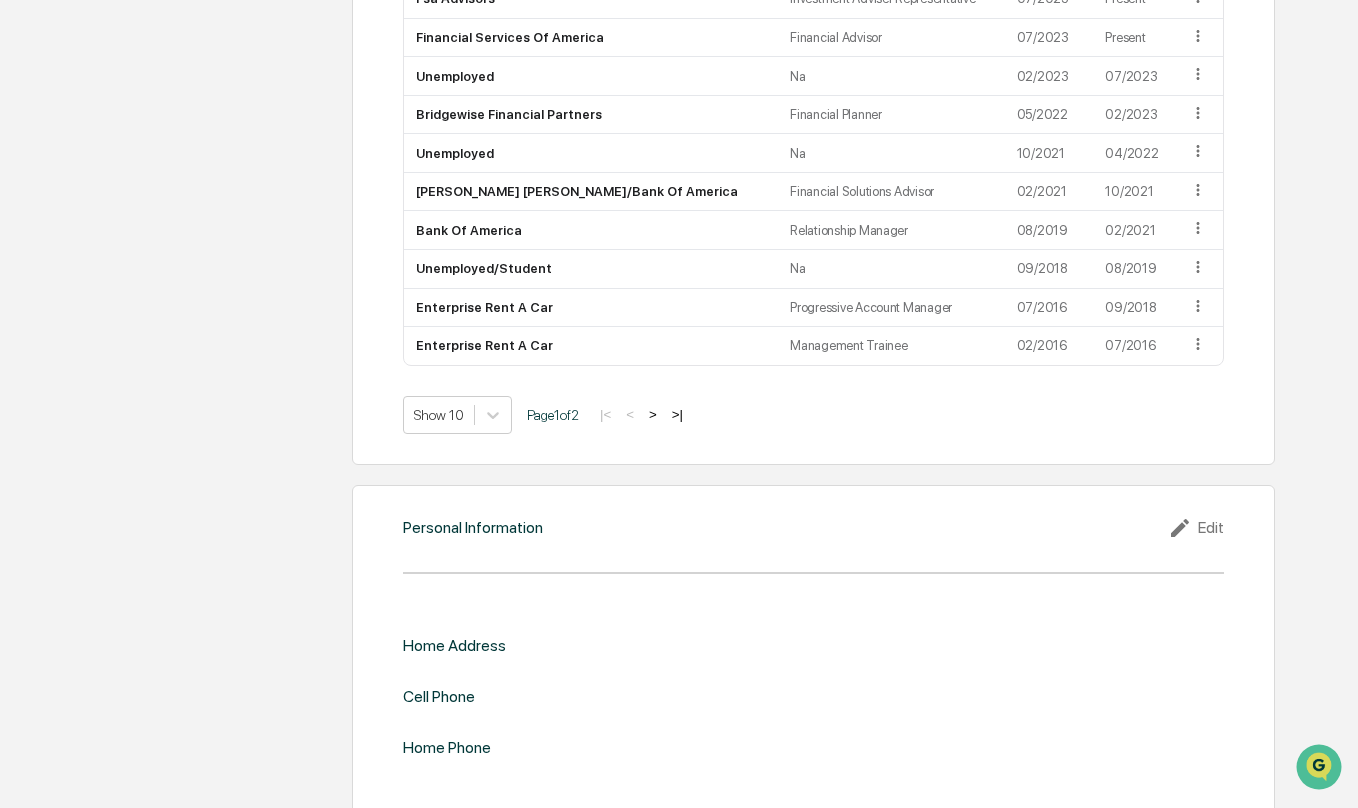 scroll, scrollTop: 1722, scrollLeft: 0, axis: vertical 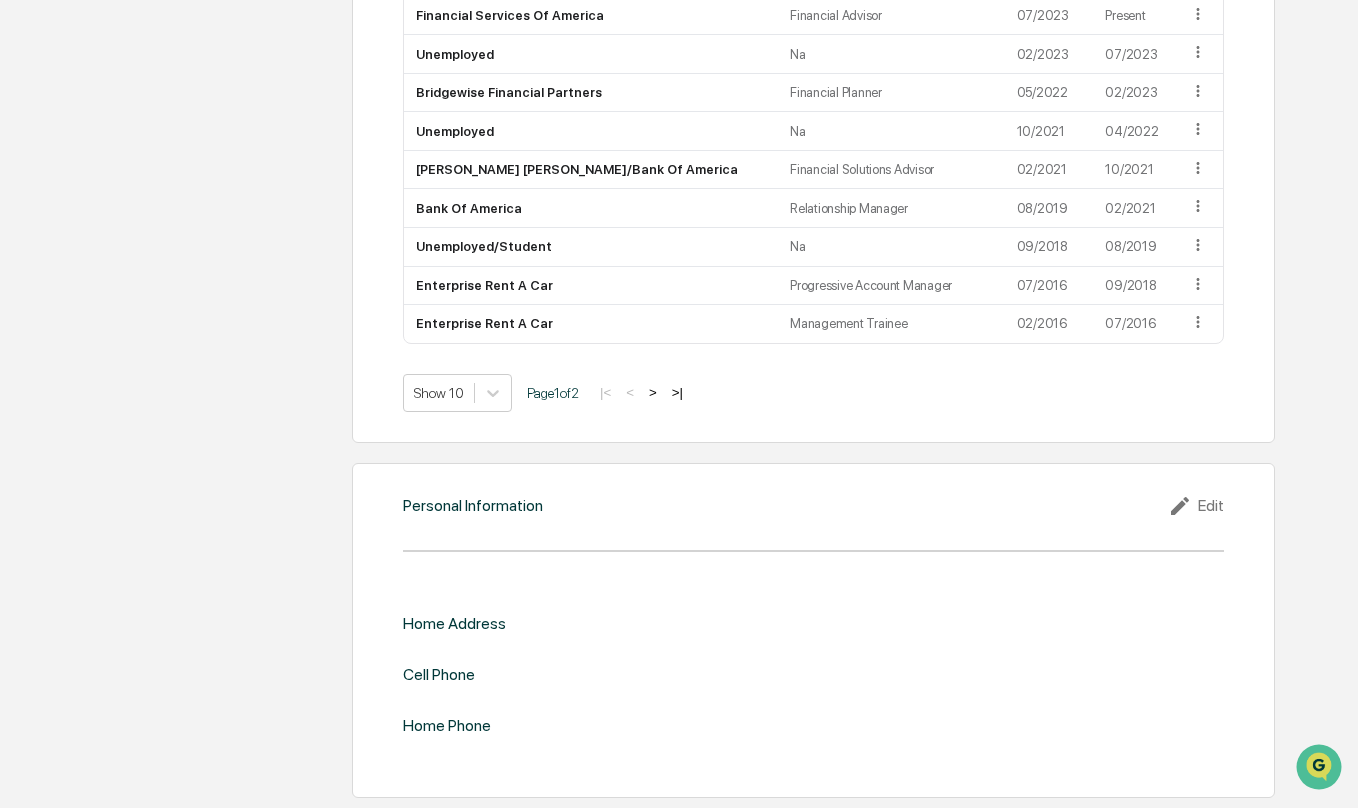 click 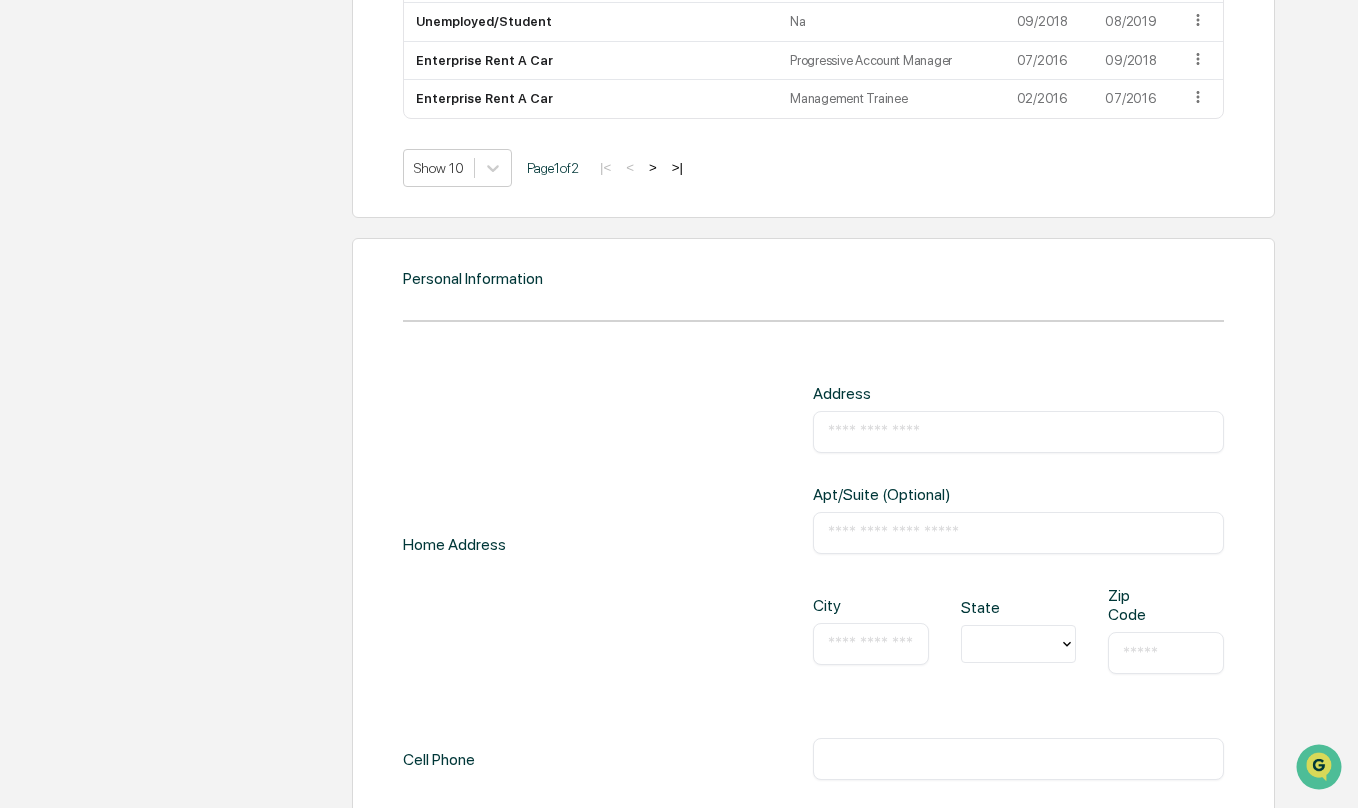 scroll, scrollTop: 2022, scrollLeft: 0, axis: vertical 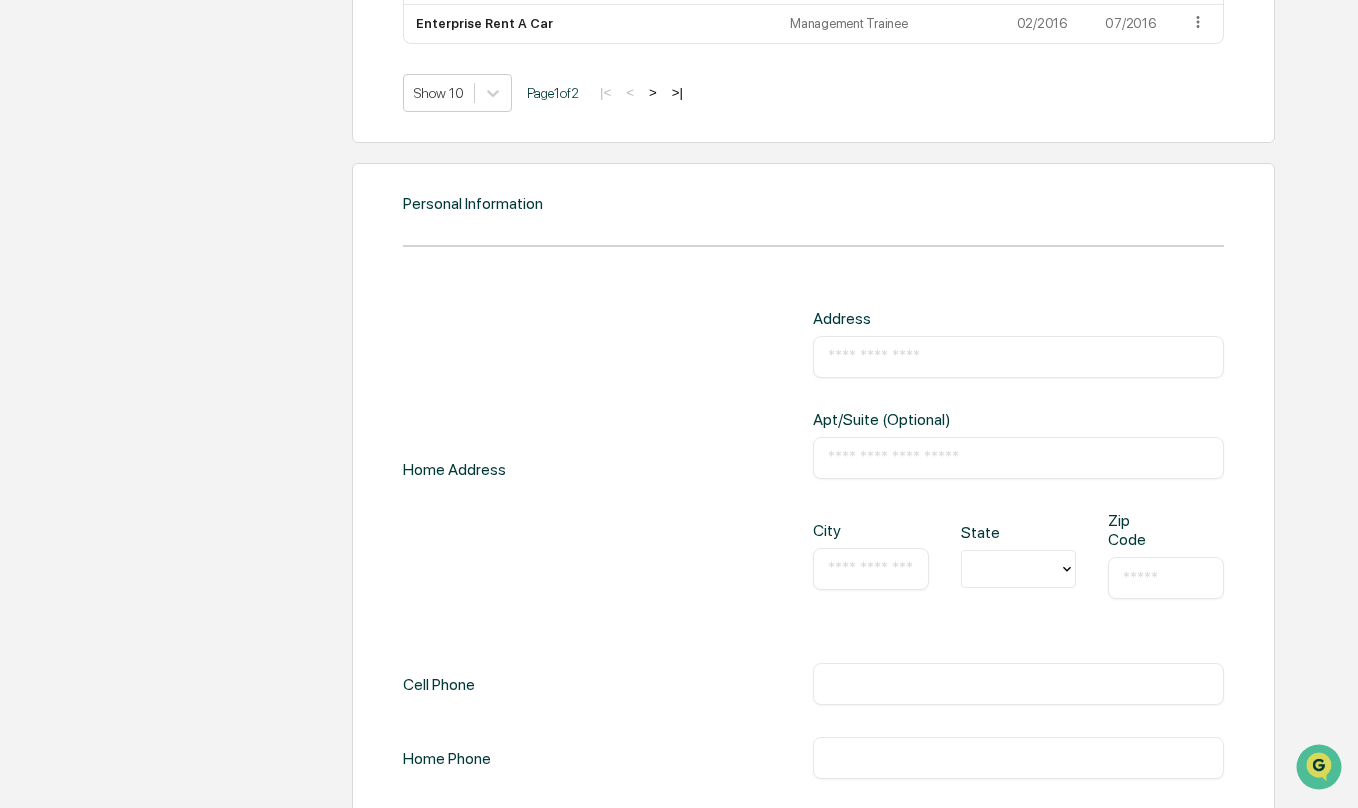 click on "​" at bounding box center [1018, 357] 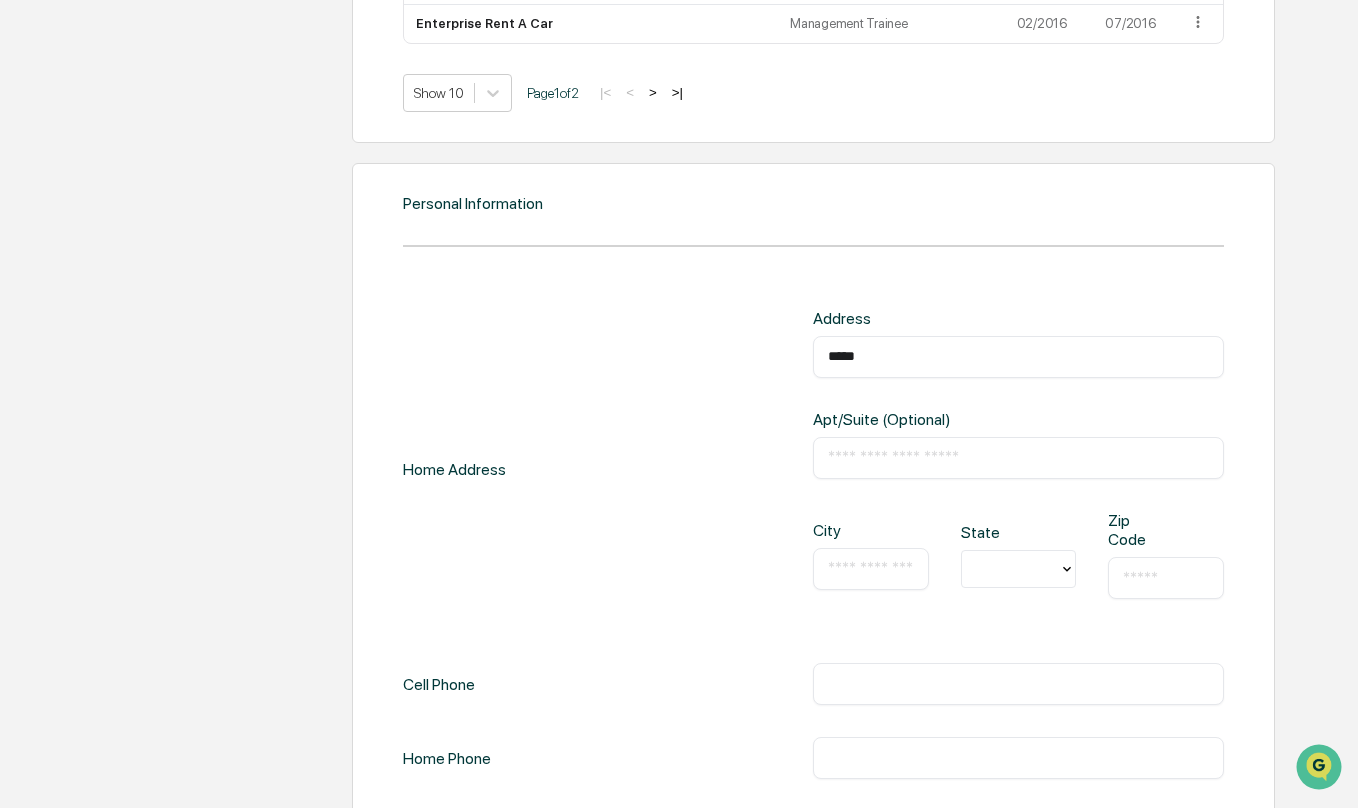 type on "**********" 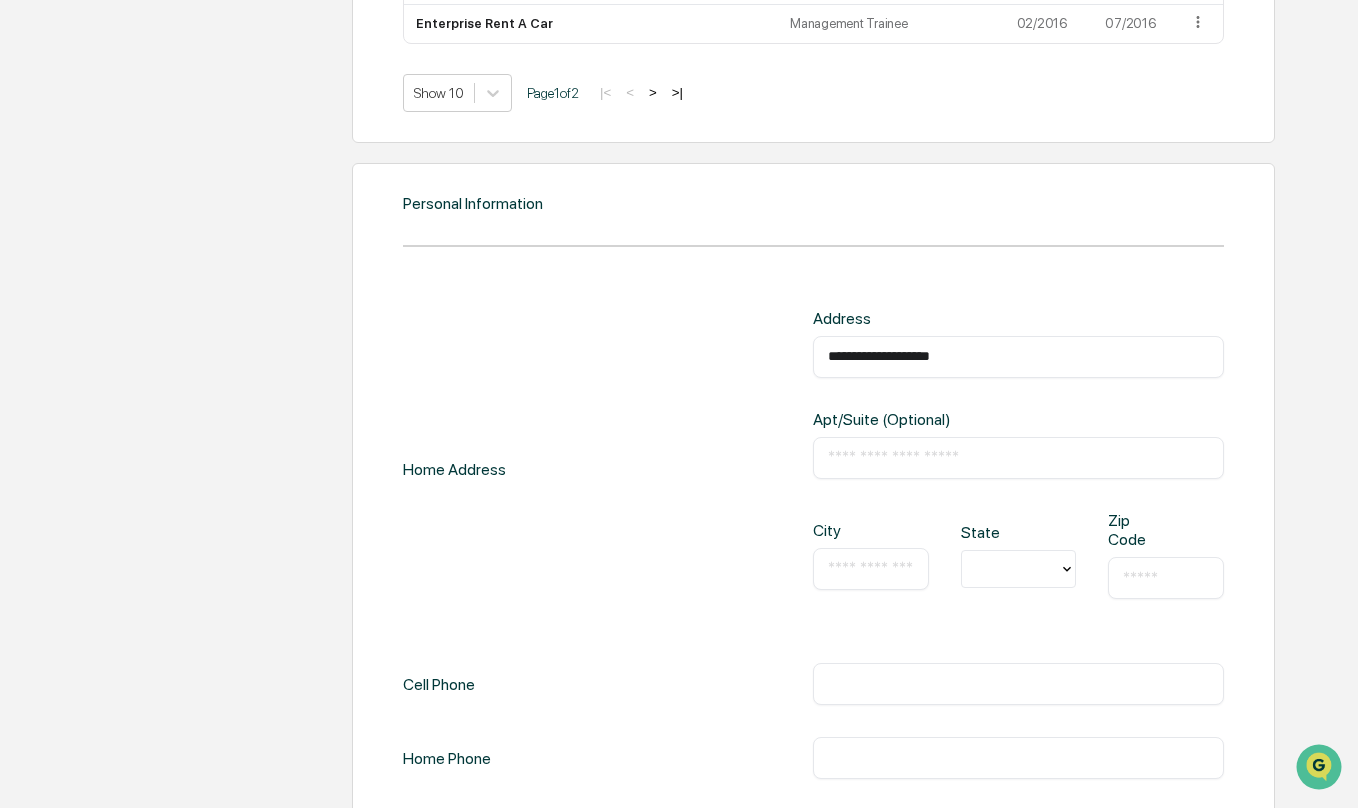type on "**" 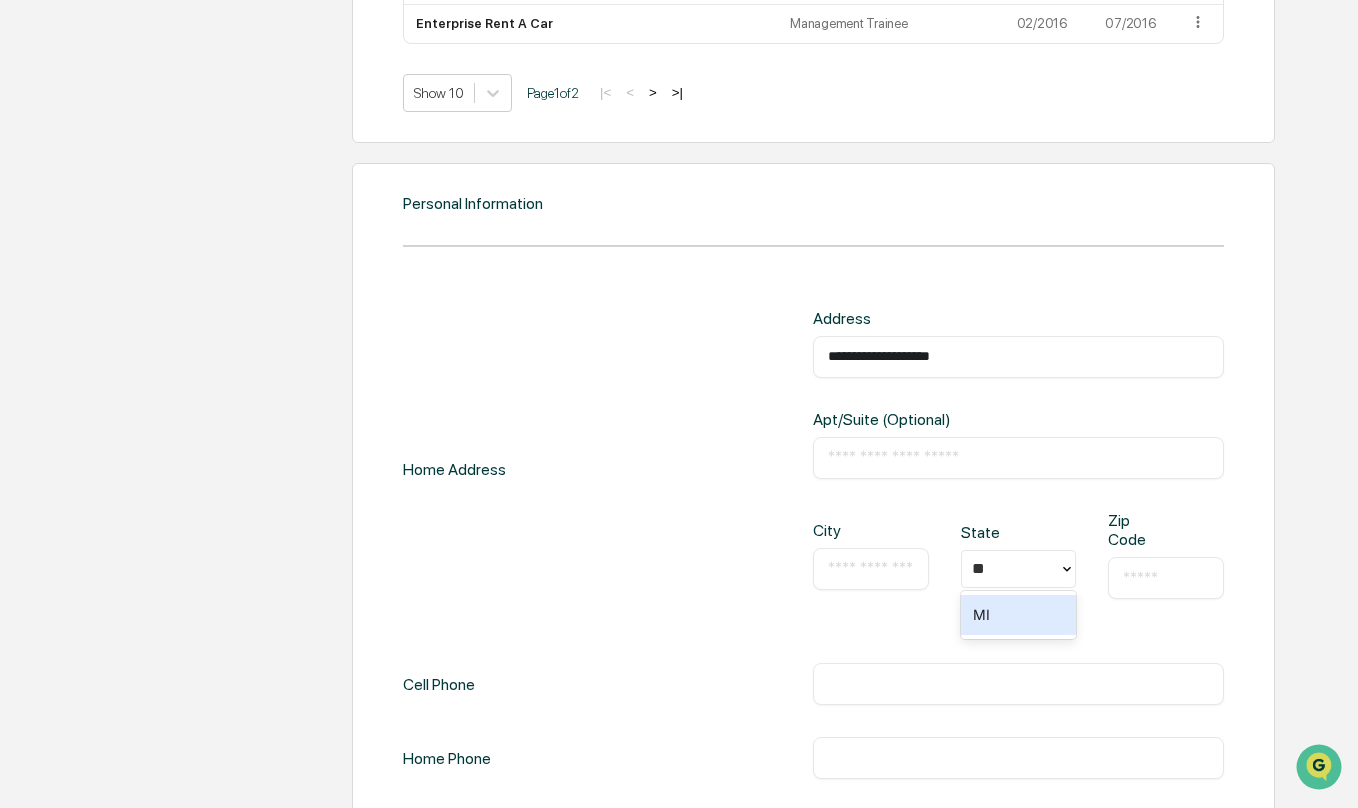 click on "MI" at bounding box center [1018, 615] 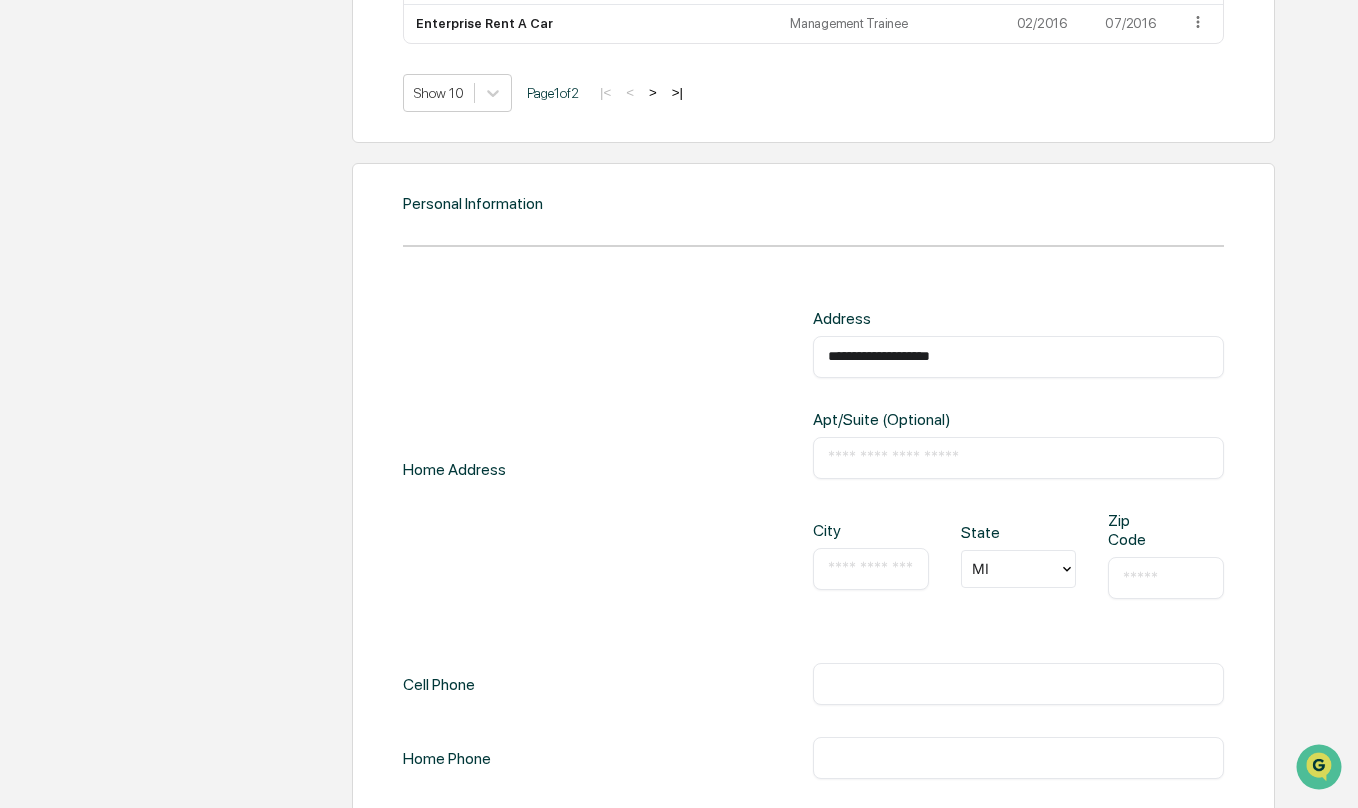 click on "​" at bounding box center (870, 569) 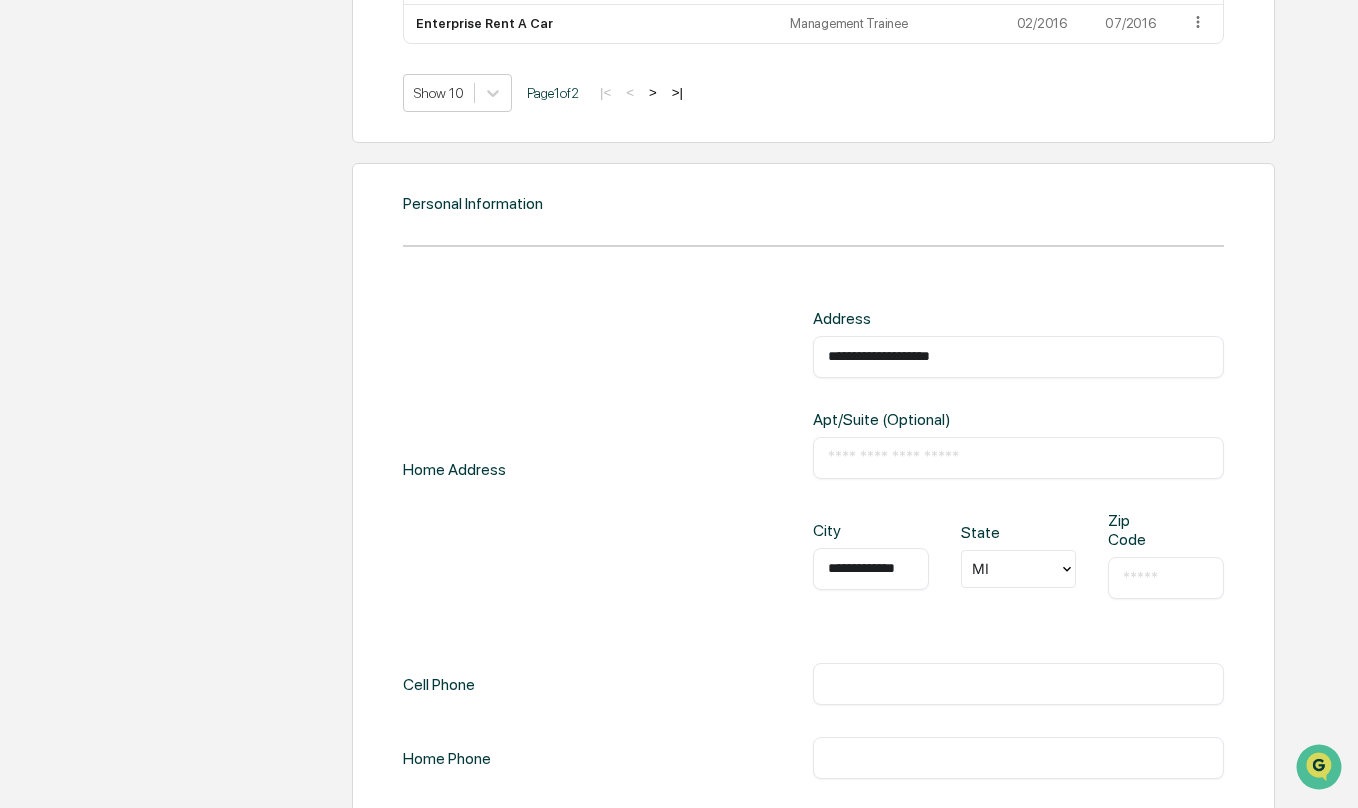 scroll, scrollTop: 0, scrollLeft: 10, axis: horizontal 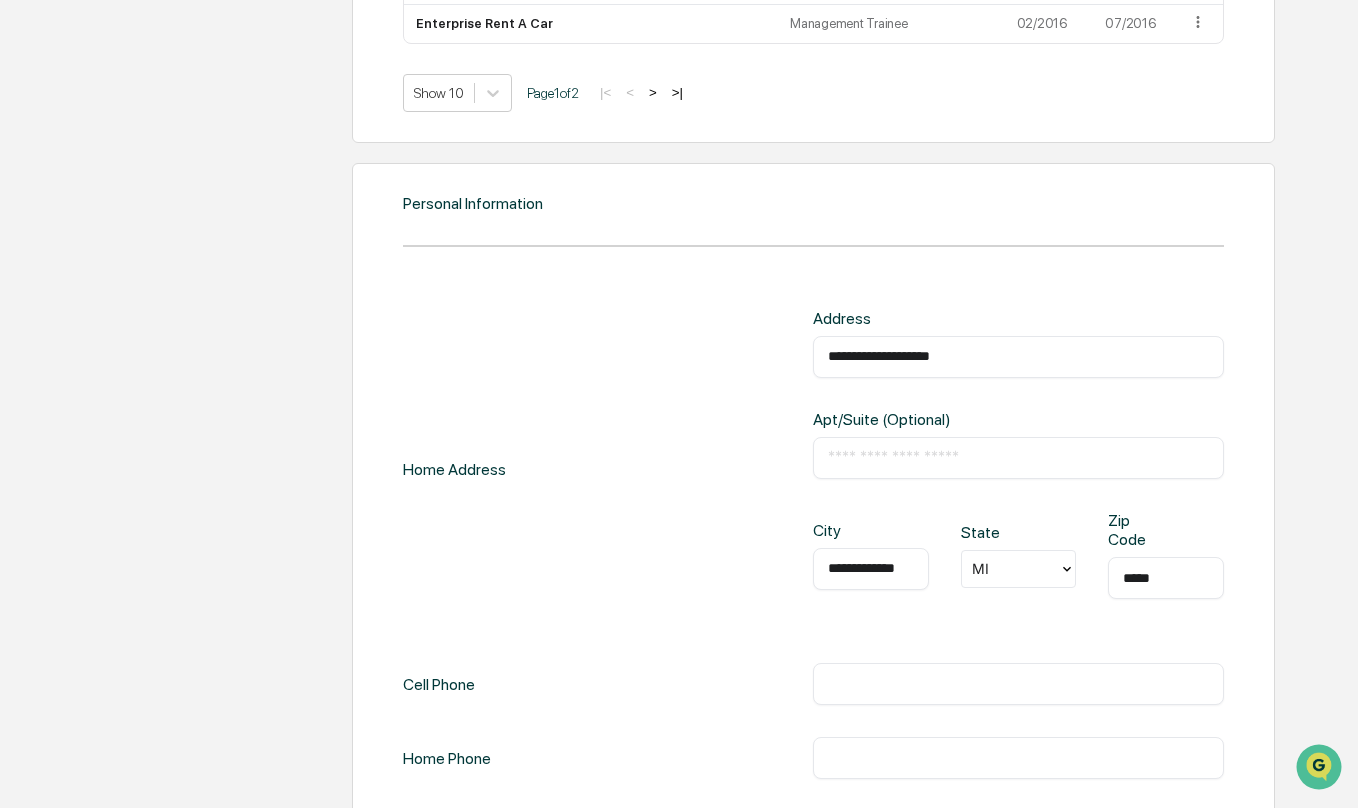 type on "*****" 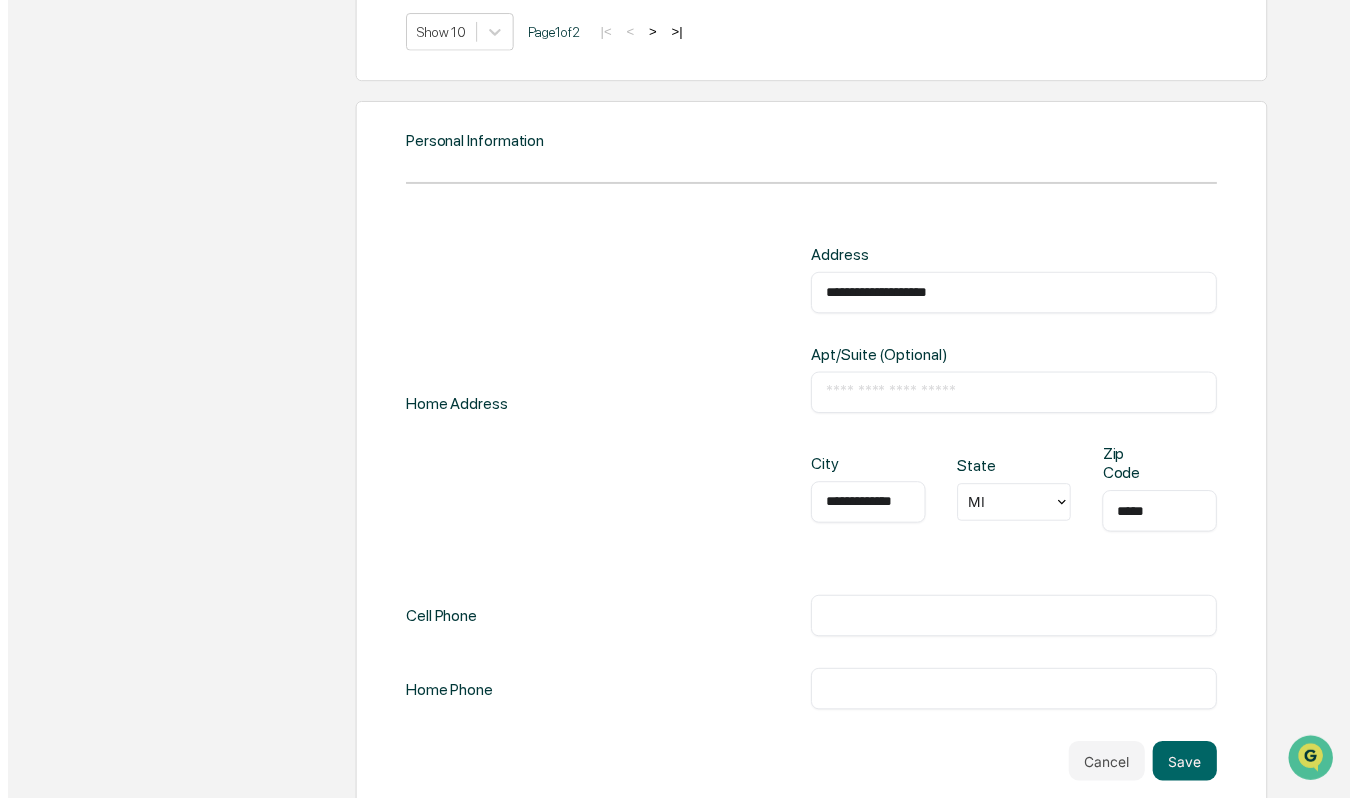 scroll, scrollTop: 2106, scrollLeft: 0, axis: vertical 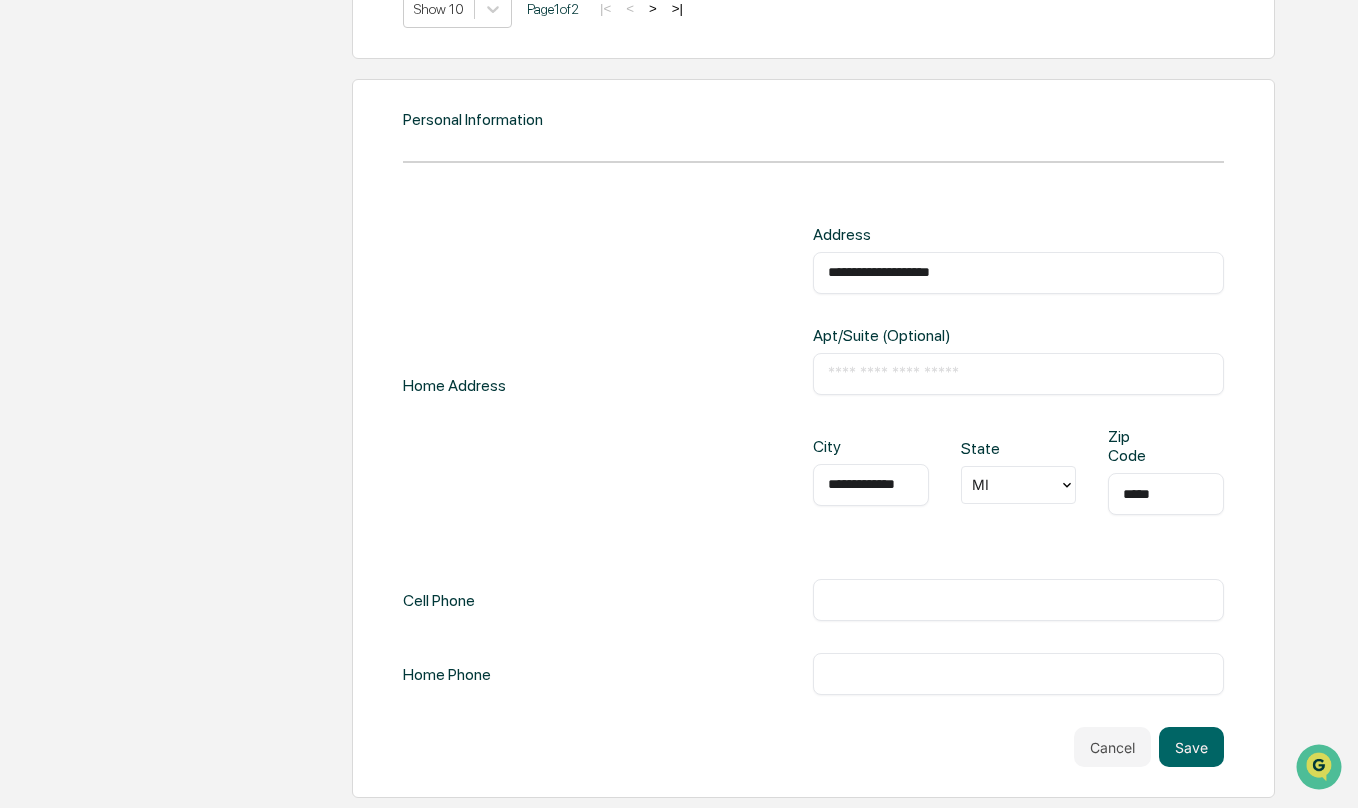 click on "​" at bounding box center [1018, 600] 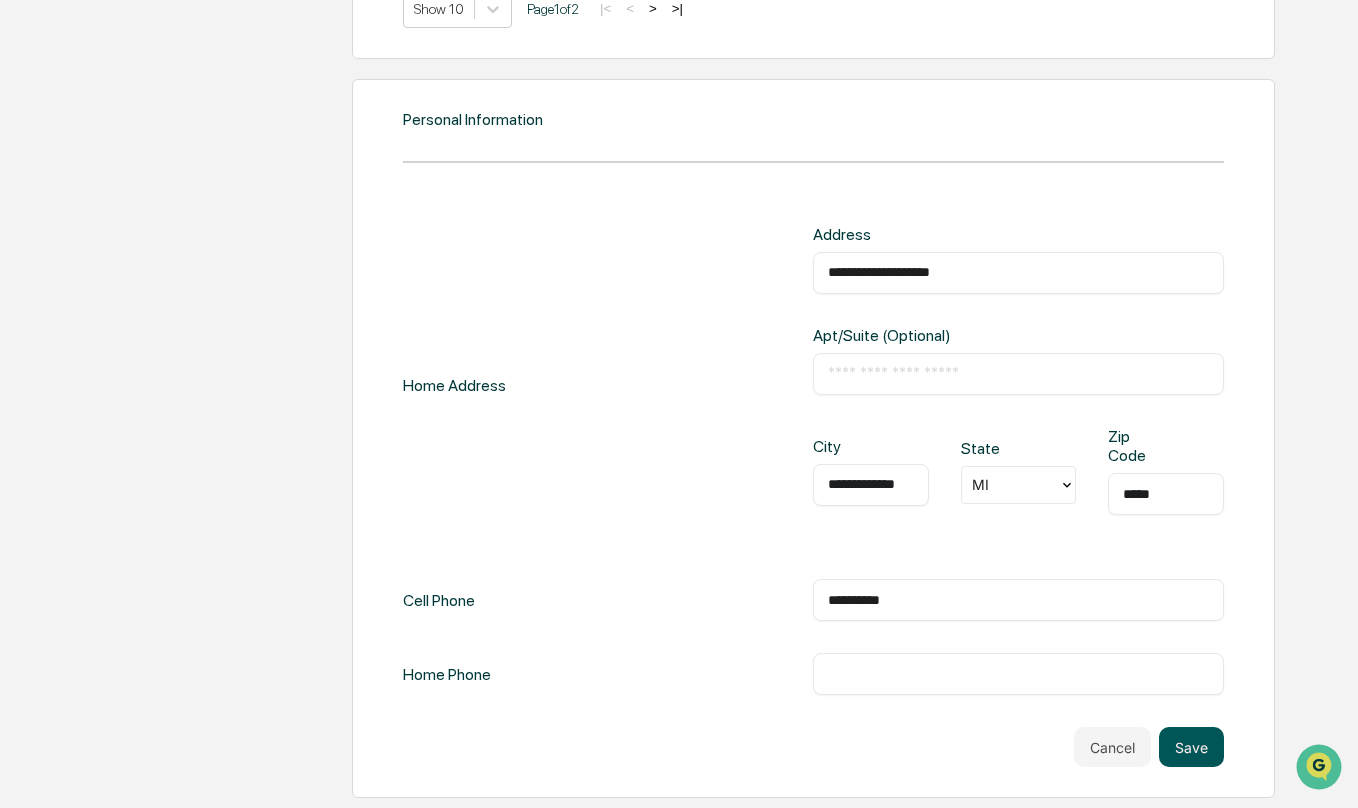 type on "**********" 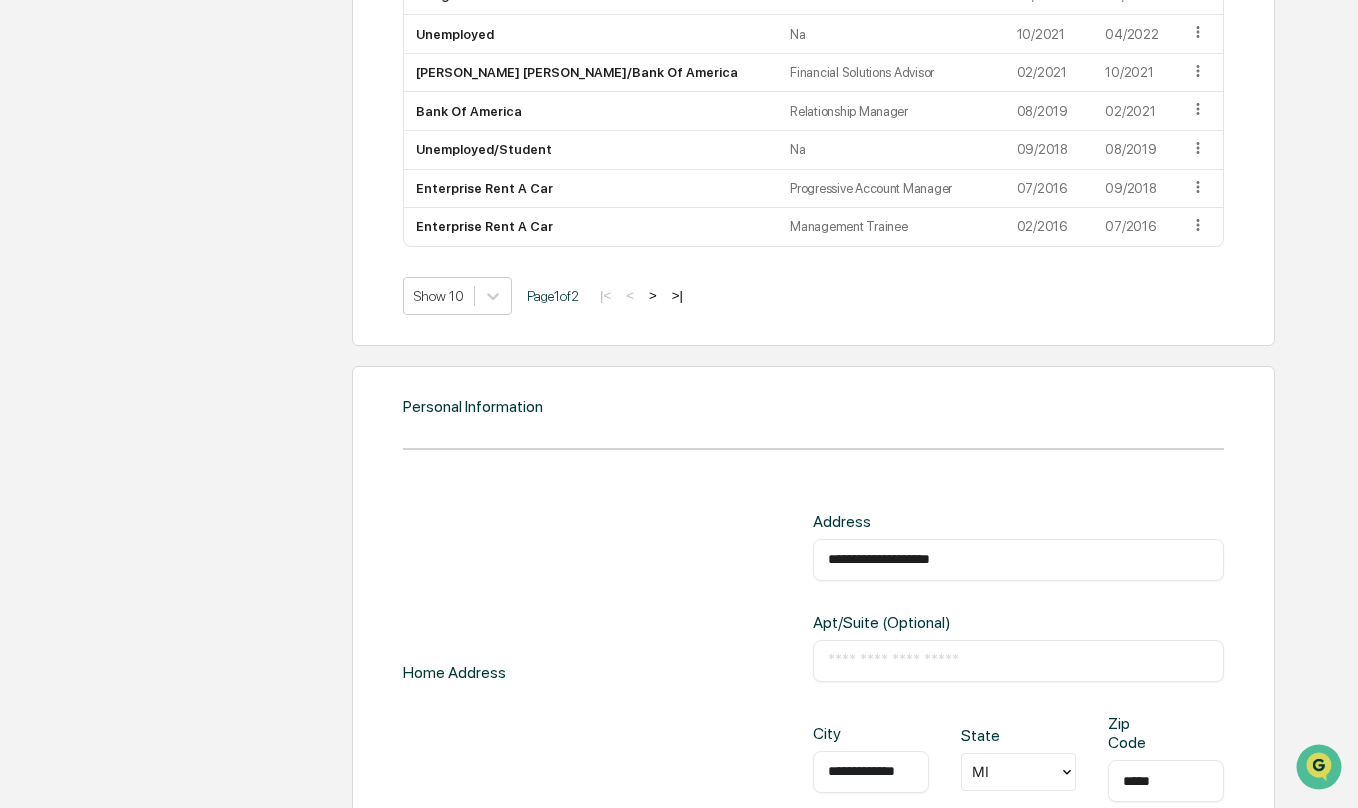 scroll, scrollTop: 2106, scrollLeft: 0, axis: vertical 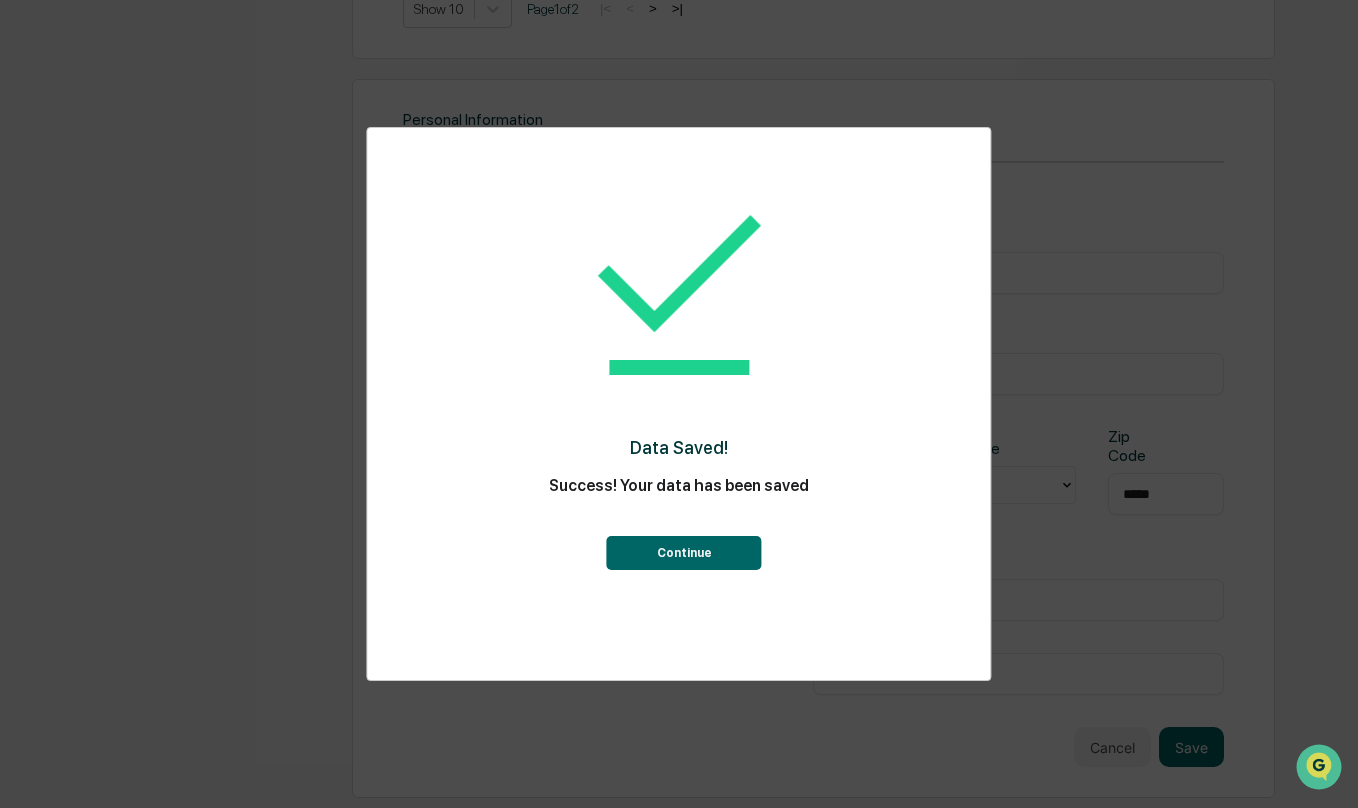 click on "Continue" at bounding box center (684, 553) 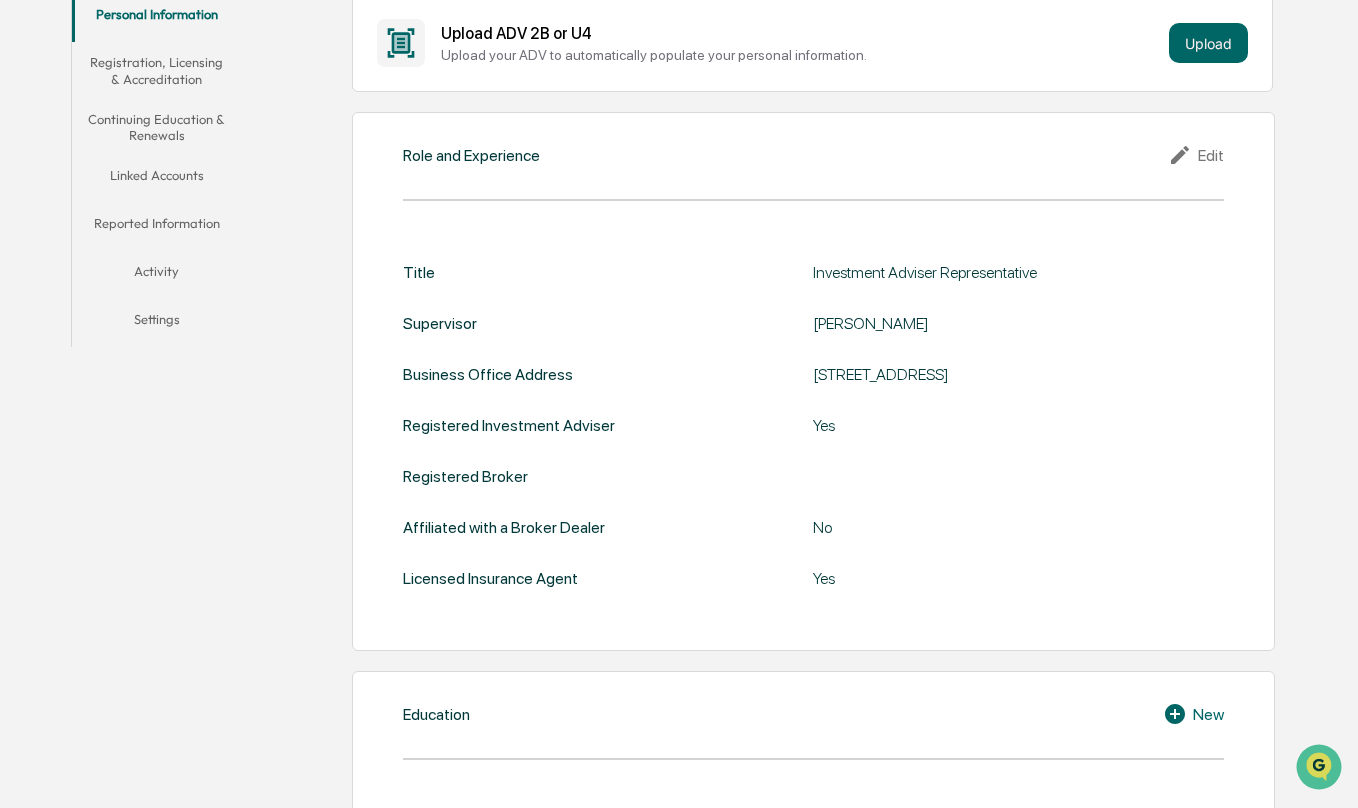 scroll, scrollTop: 248, scrollLeft: 0, axis: vertical 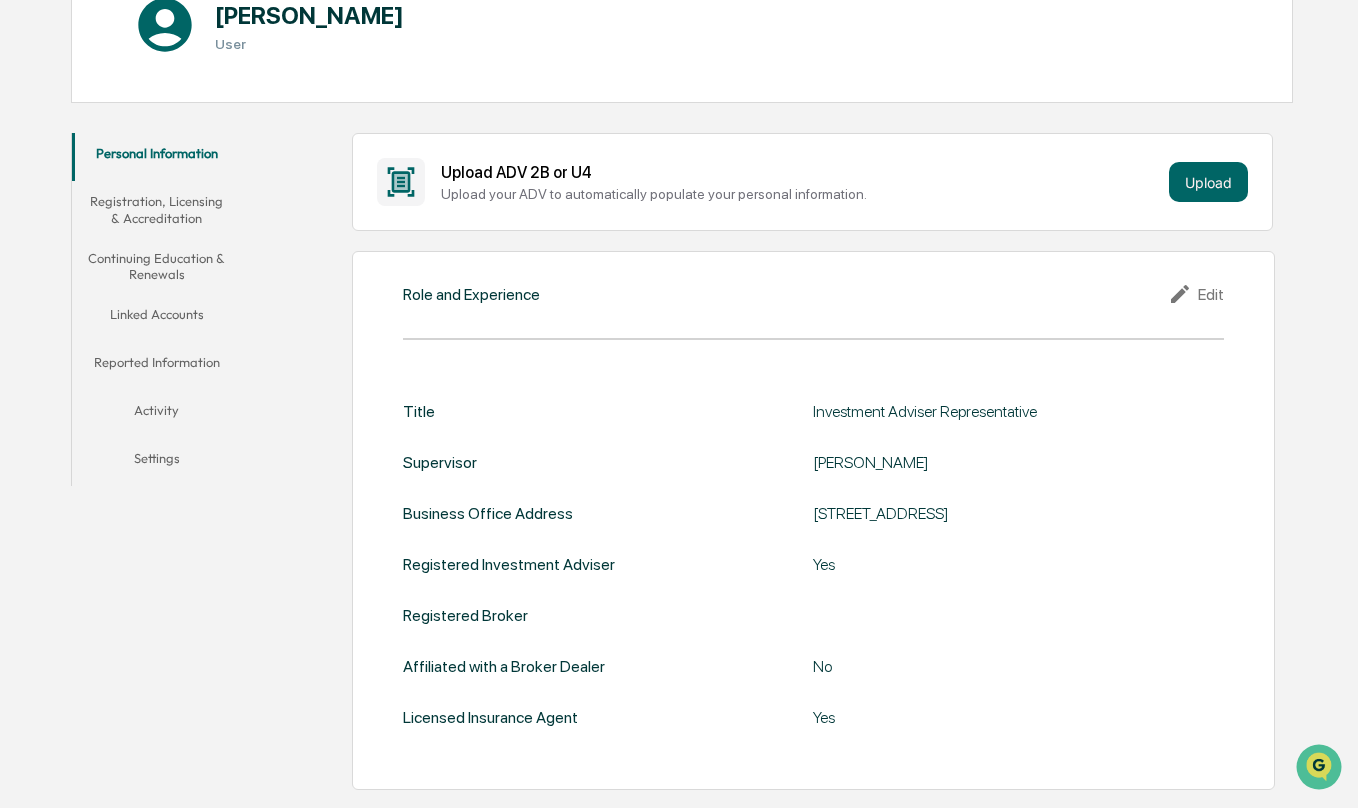 click on "Registration, Licensing & Accreditation" at bounding box center [157, 209] 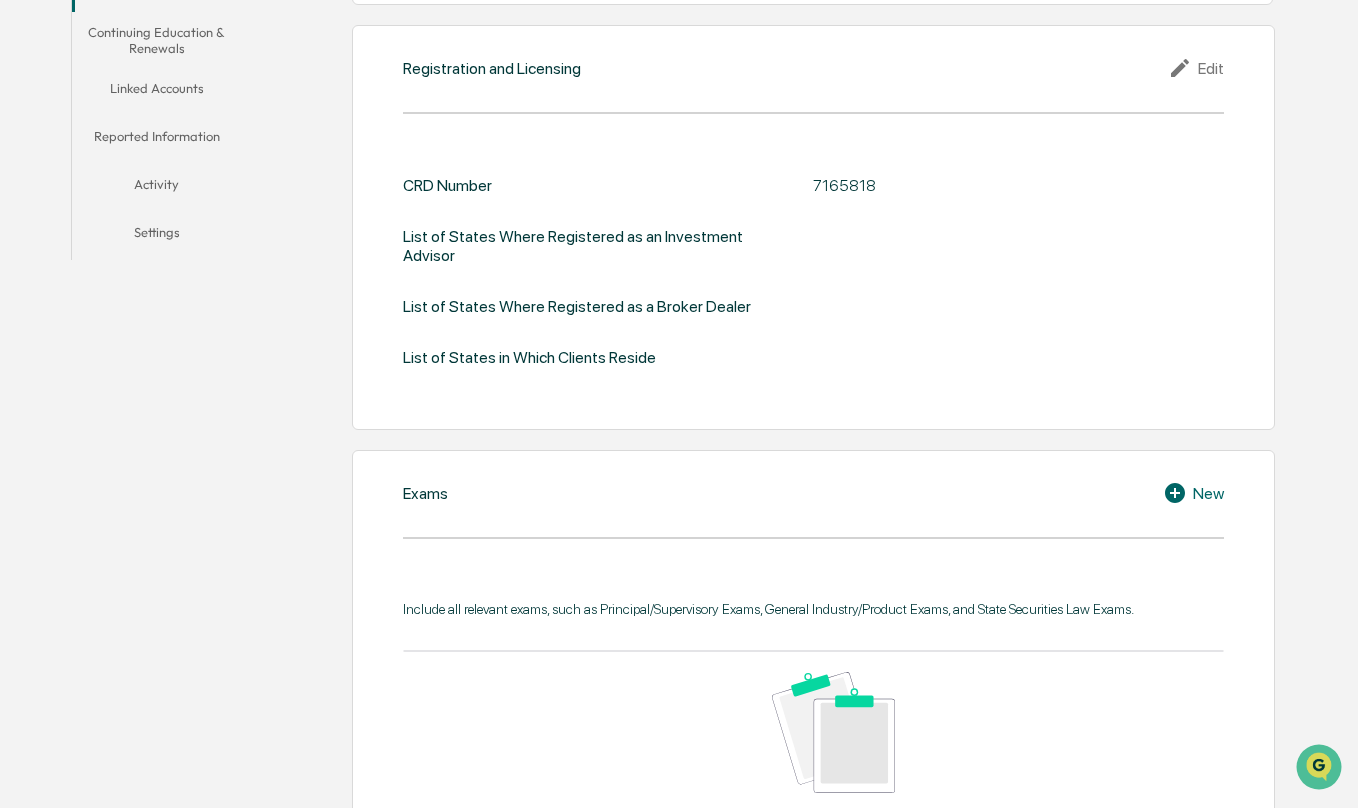 scroll, scrollTop: 0, scrollLeft: 0, axis: both 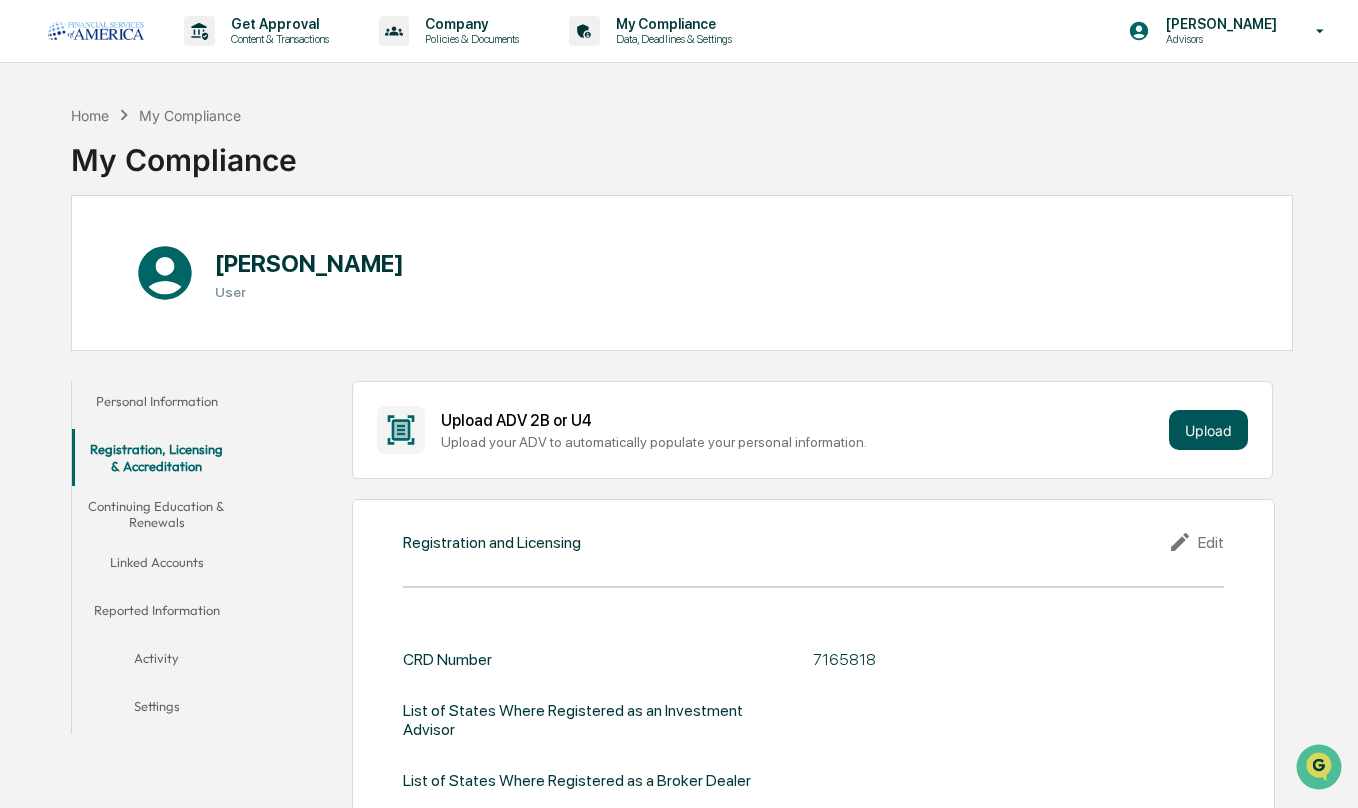 click on "Upload" at bounding box center [1208, 430] 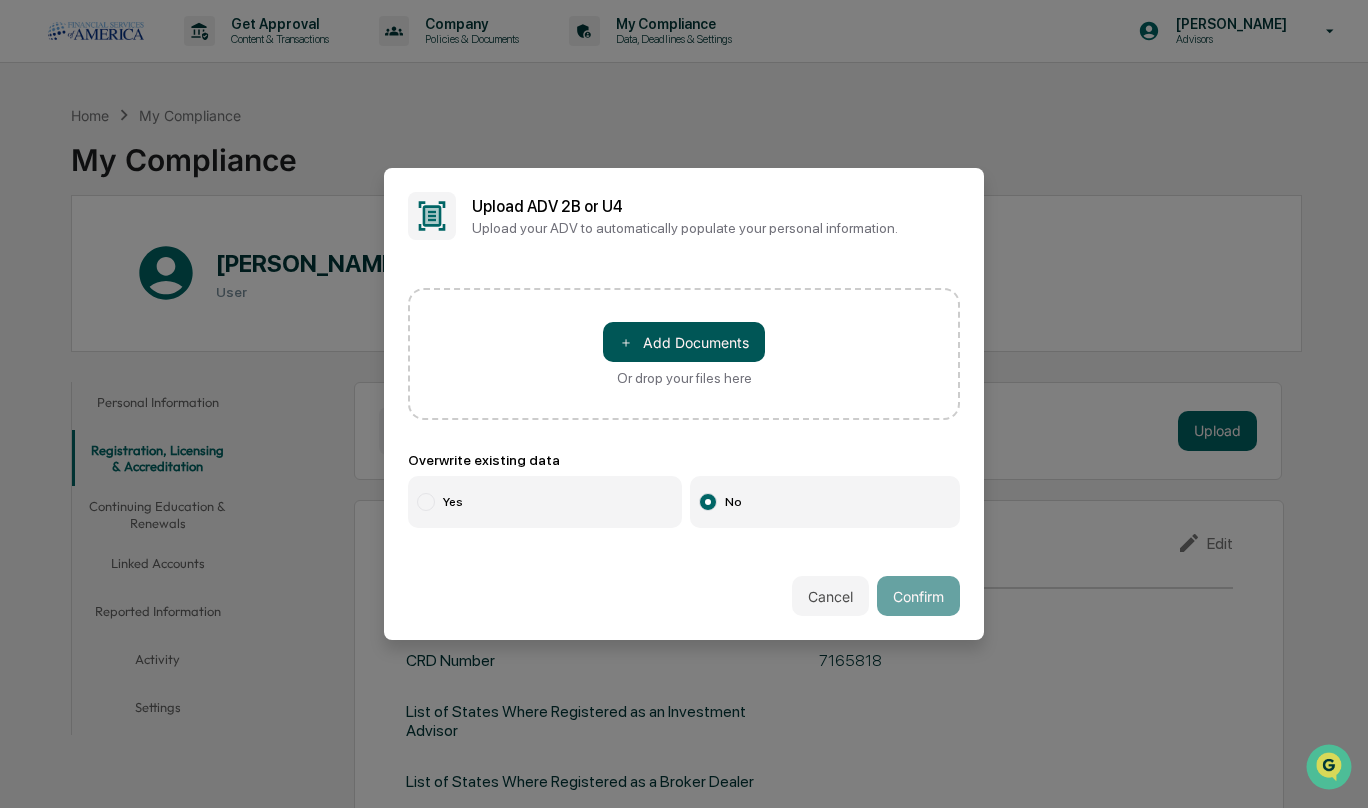 click on "＋ Add Documents" at bounding box center [684, 342] 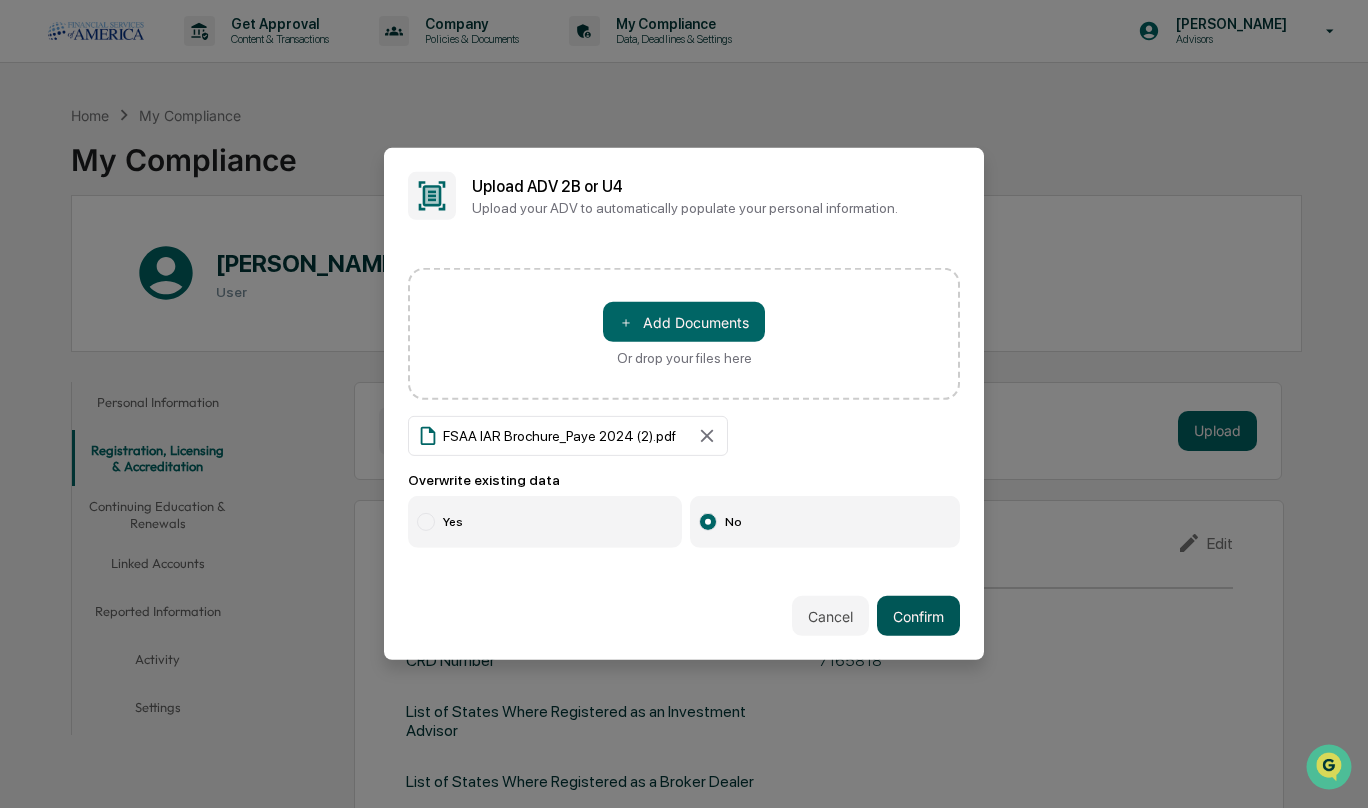 click on "Confirm" at bounding box center (918, 616) 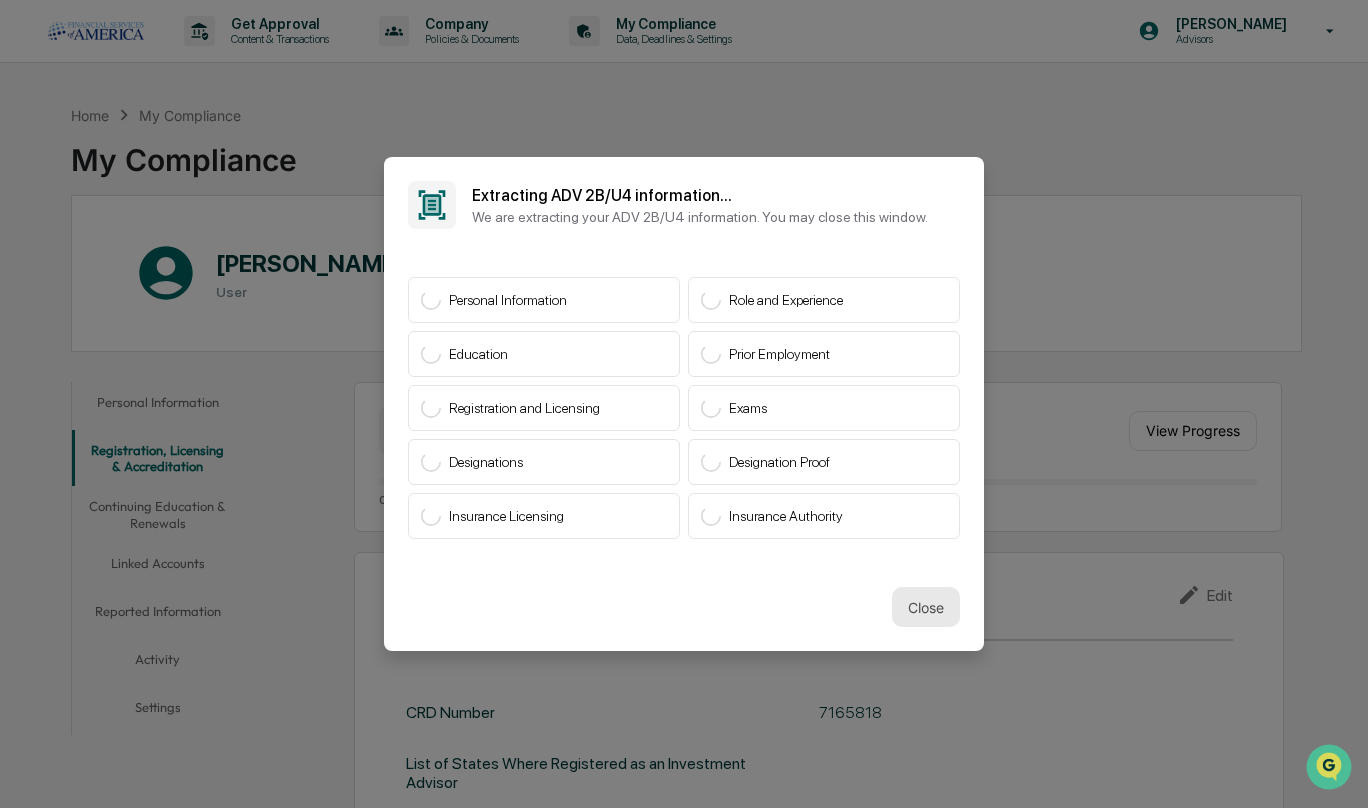 click on "Close" at bounding box center [926, 607] 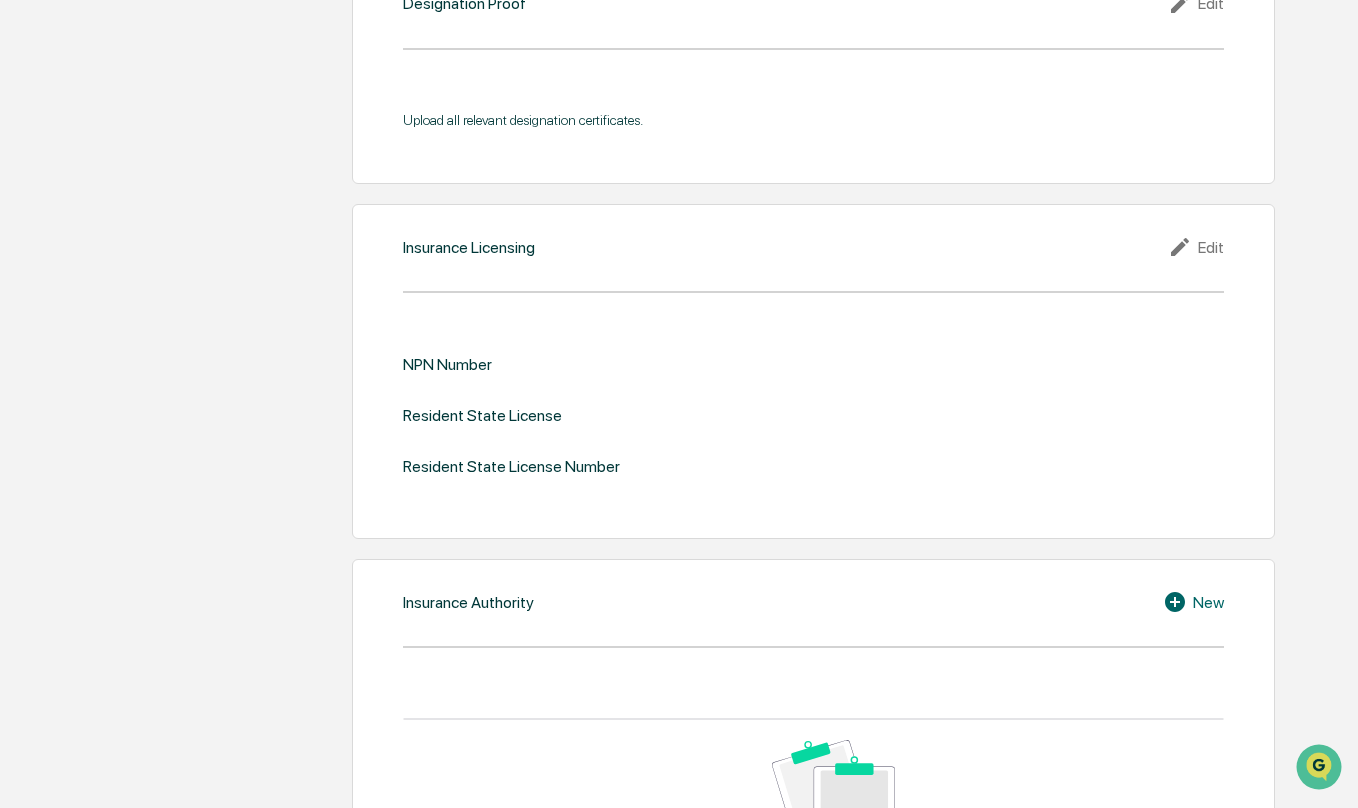 scroll, scrollTop: 1929, scrollLeft: 0, axis: vertical 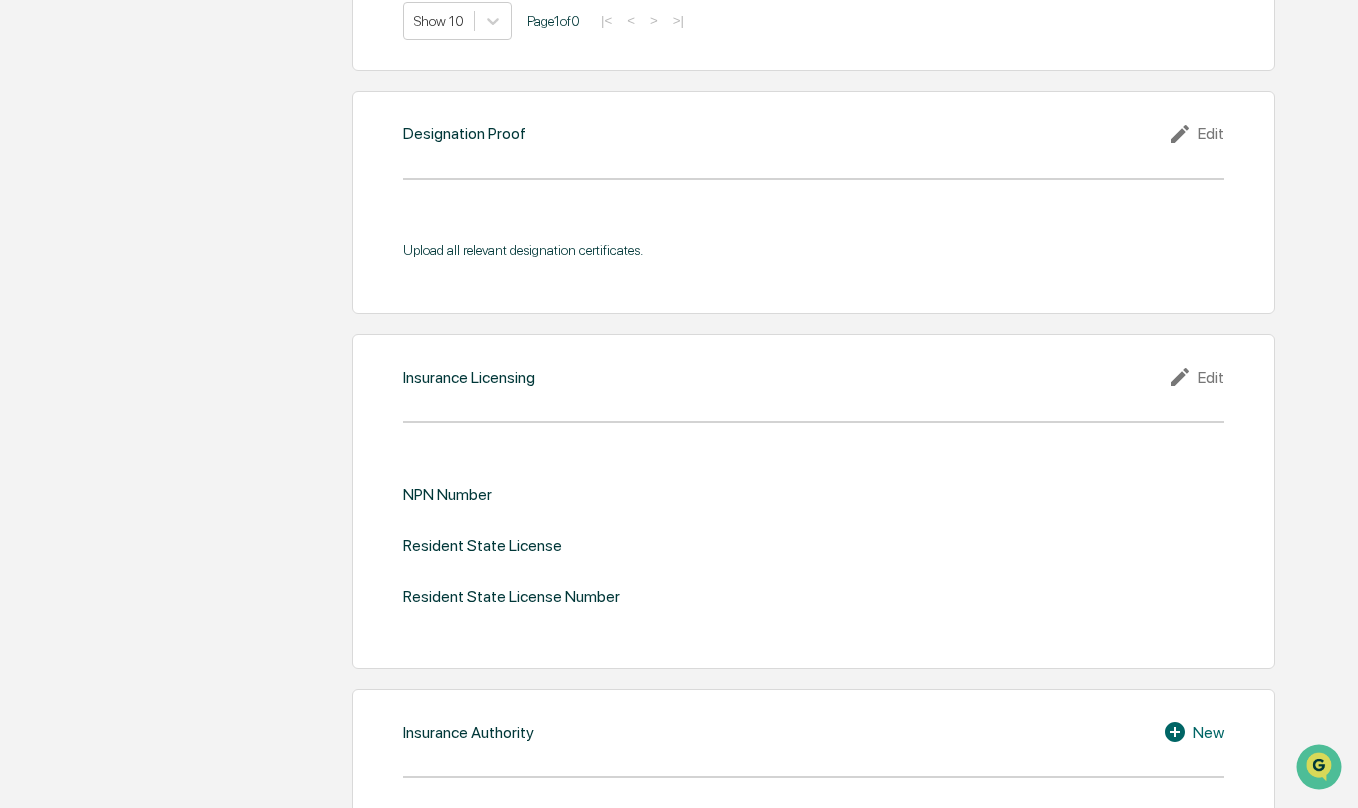 click on "Edit" at bounding box center (1196, 377) 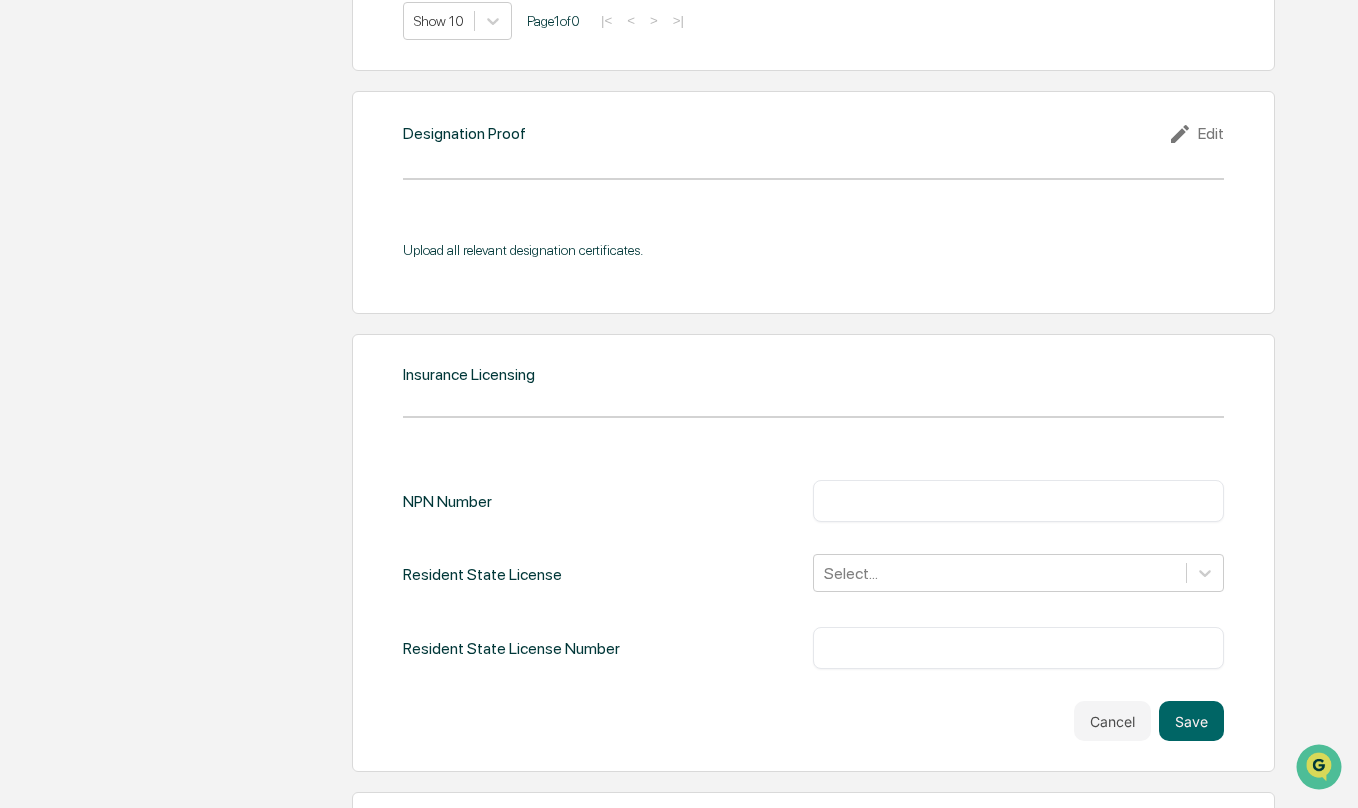 click at bounding box center (1018, 501) 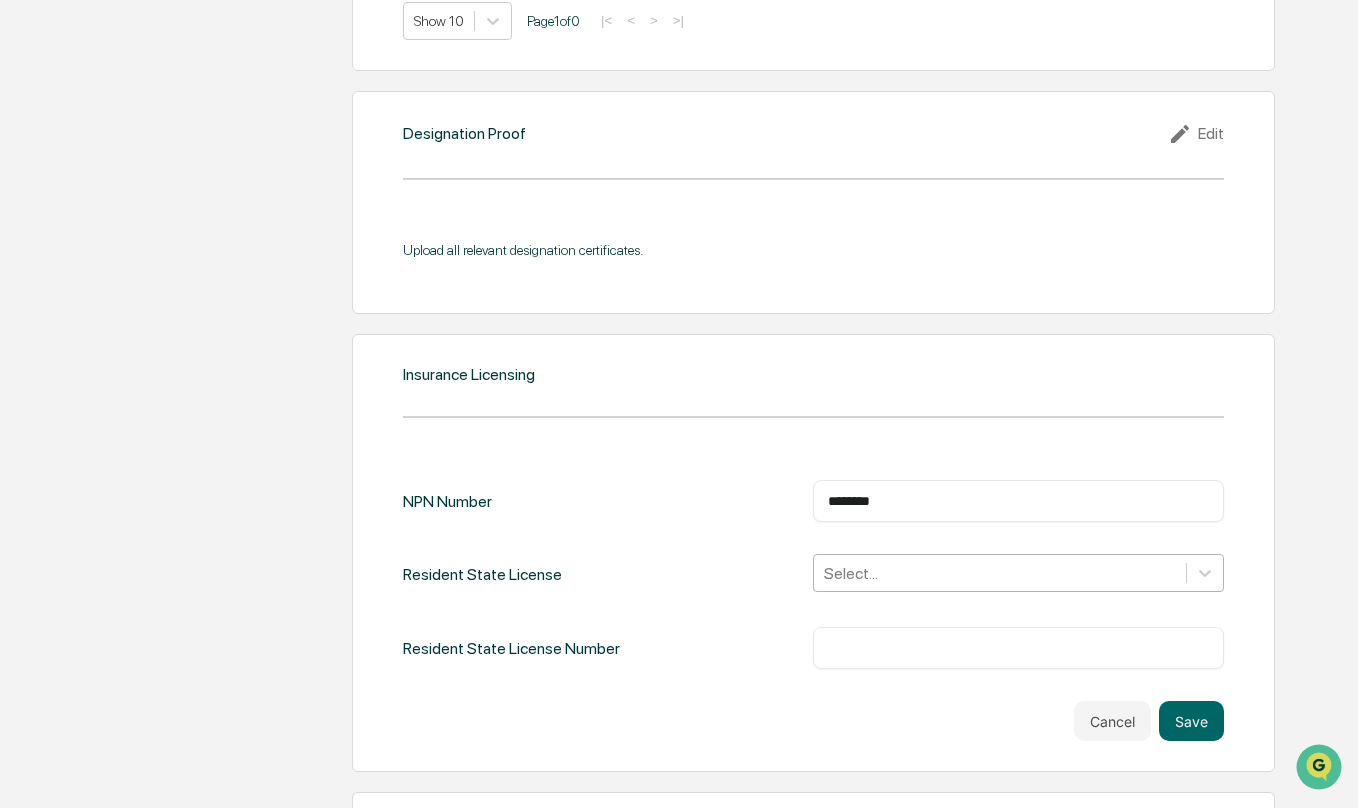 type on "********" 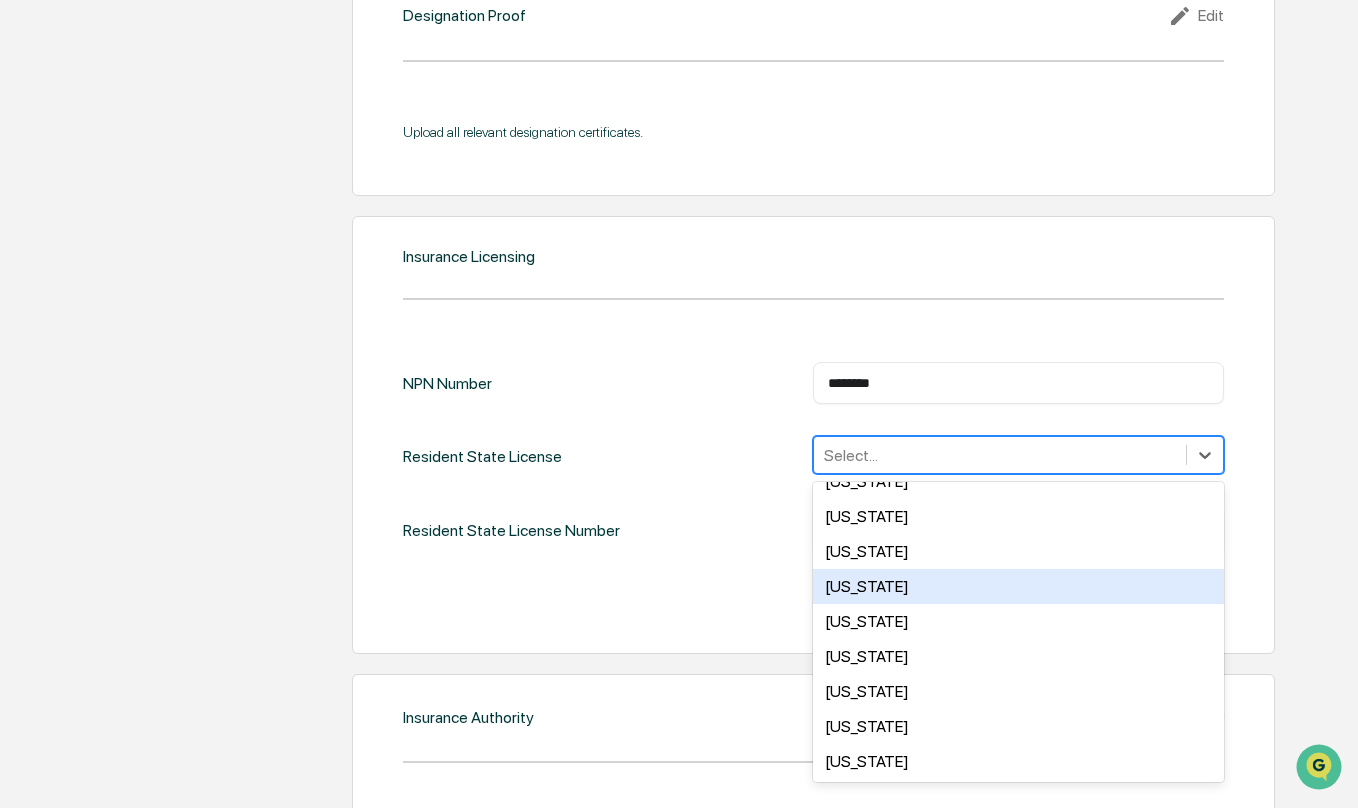 scroll, scrollTop: 500, scrollLeft: 0, axis: vertical 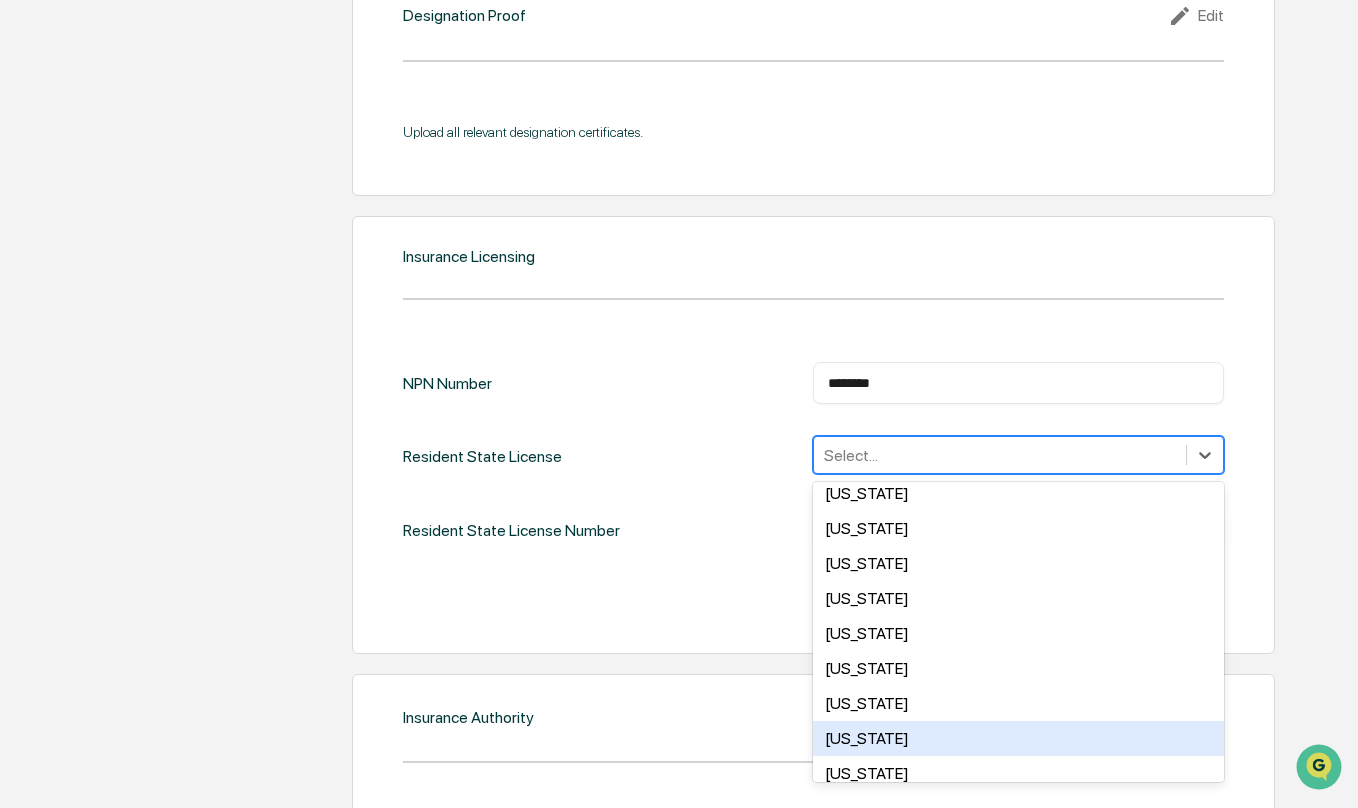 click on "[US_STATE]" at bounding box center [1018, 738] 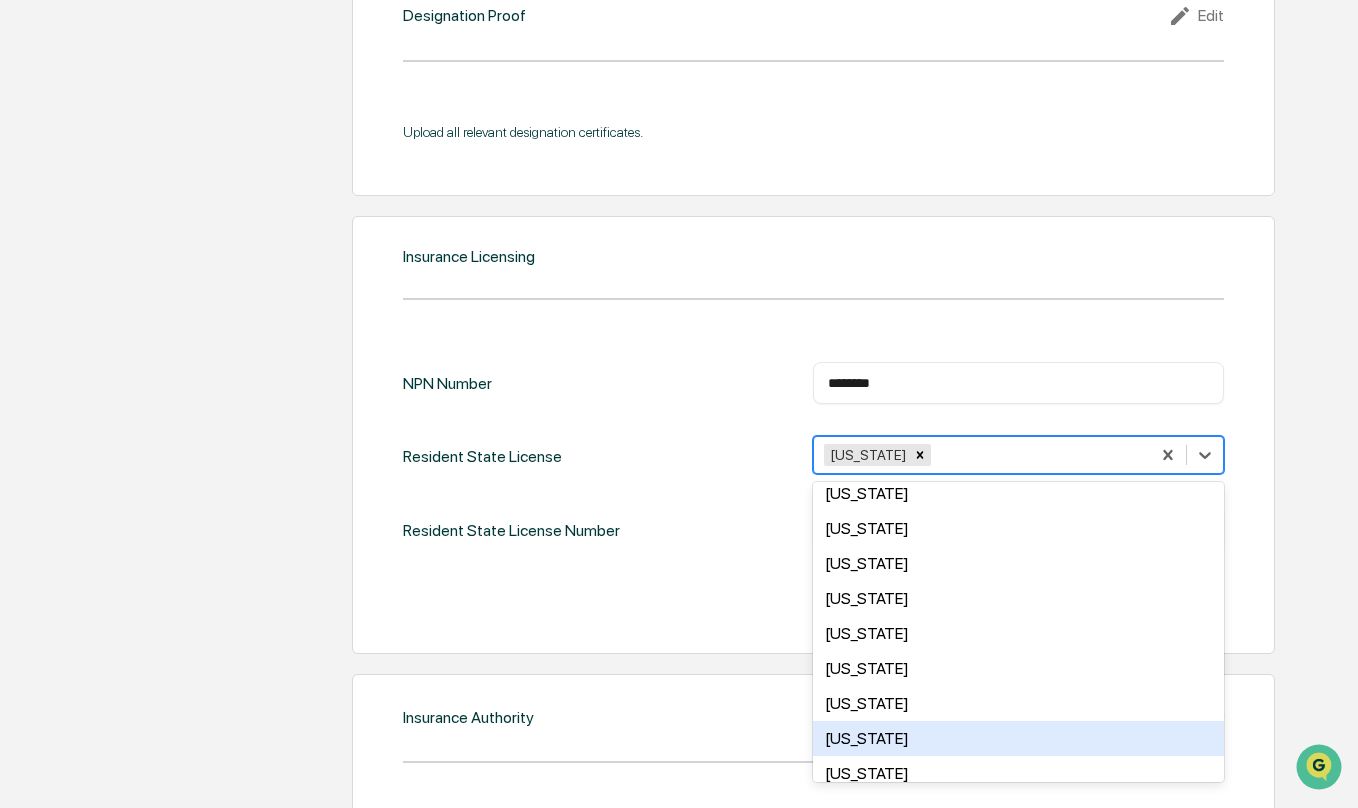 click on "Insurance Licensing NPN Number ******** ​ Resident State License option Michigan, selected. 49 results available. Use Up and Down to choose options, press Enter to select the currently focused option, press Escape to exit the menu, press Tab to select the option and exit the menu. Michigan Alabama Alaska Arizona Arkansas California Colorado Connecticut Delaware Florida Georgia Hawaii Idaho Illinois Indiana Iowa Kansas Kentucky Louisiana Maine Maryland Massachusetts Minnesota Mississippi Missouri Montana Nebraska Nevada New Hampshire New Jersey New Mexico New York North Carolina North Dakota Ohio Oklahoma Oregon Pennsylvania Rhode Island South Carolina South Dakota Tennessee Texas Utah Vermont Virginia Washington West Virginia Wisconsin Wyoming Resident State License Number ​ Cancel Save" at bounding box center (813, 435) 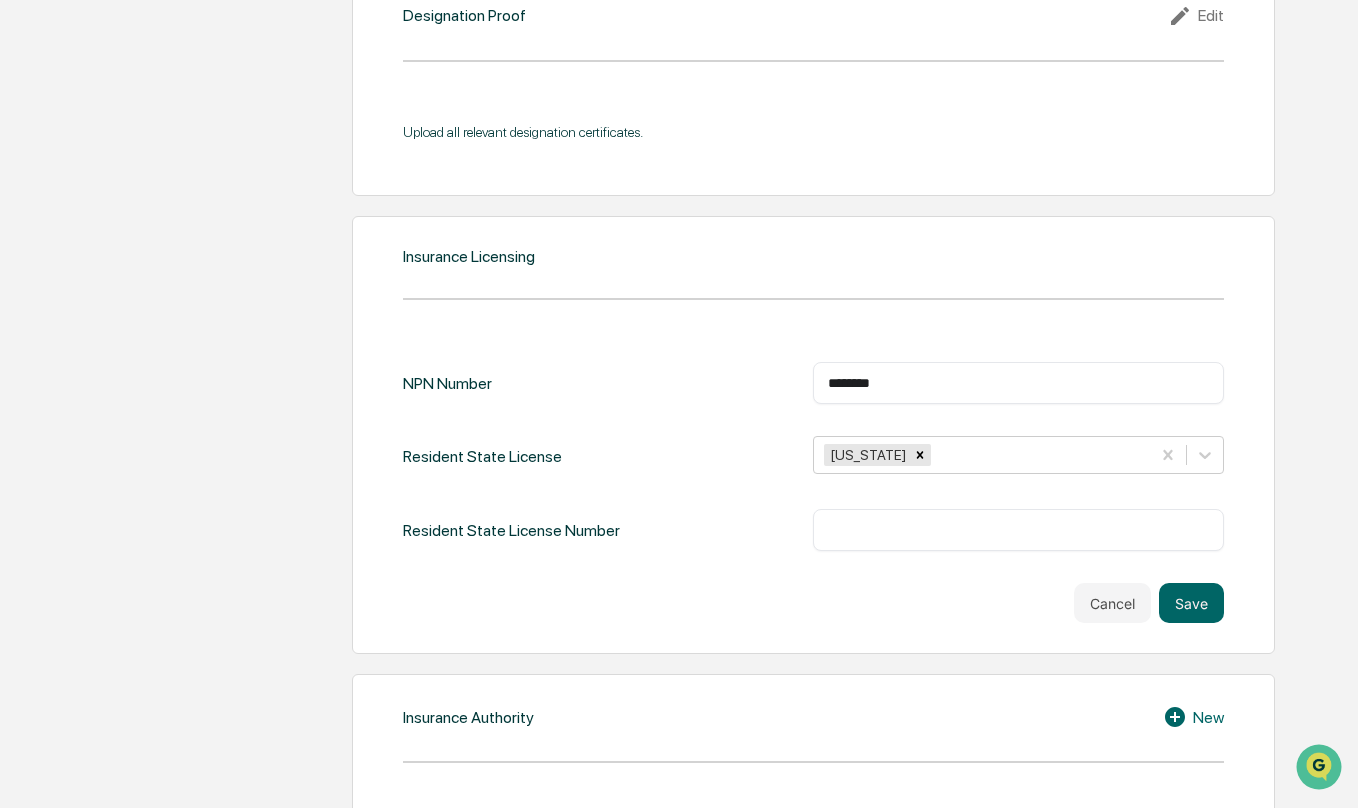 click on "Insurance Licensing NPN Number ******** ​ Resident State License Michigan Resident State License Number ​ Cancel Save" at bounding box center (813, 435) 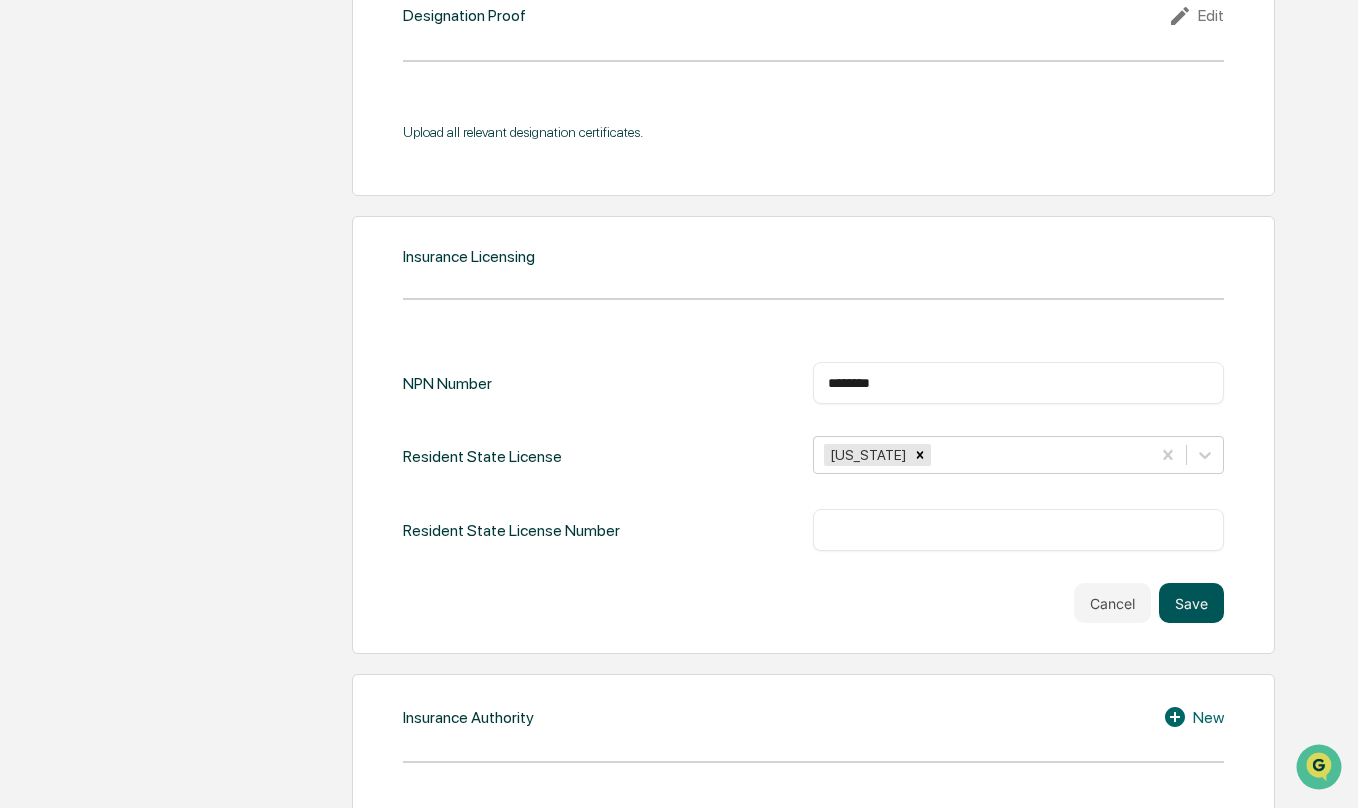 click on "Save" at bounding box center (1191, 603) 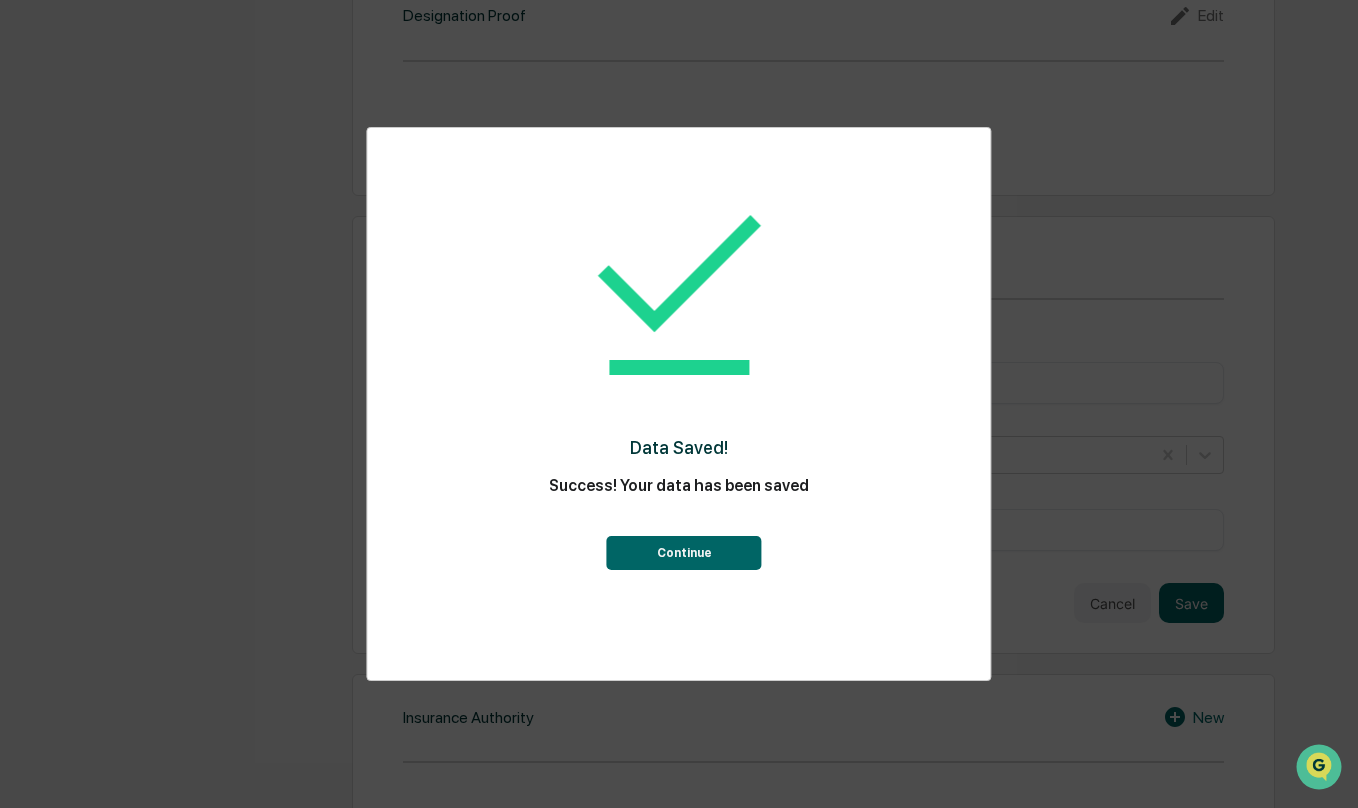 click on "Continue" at bounding box center (684, 553) 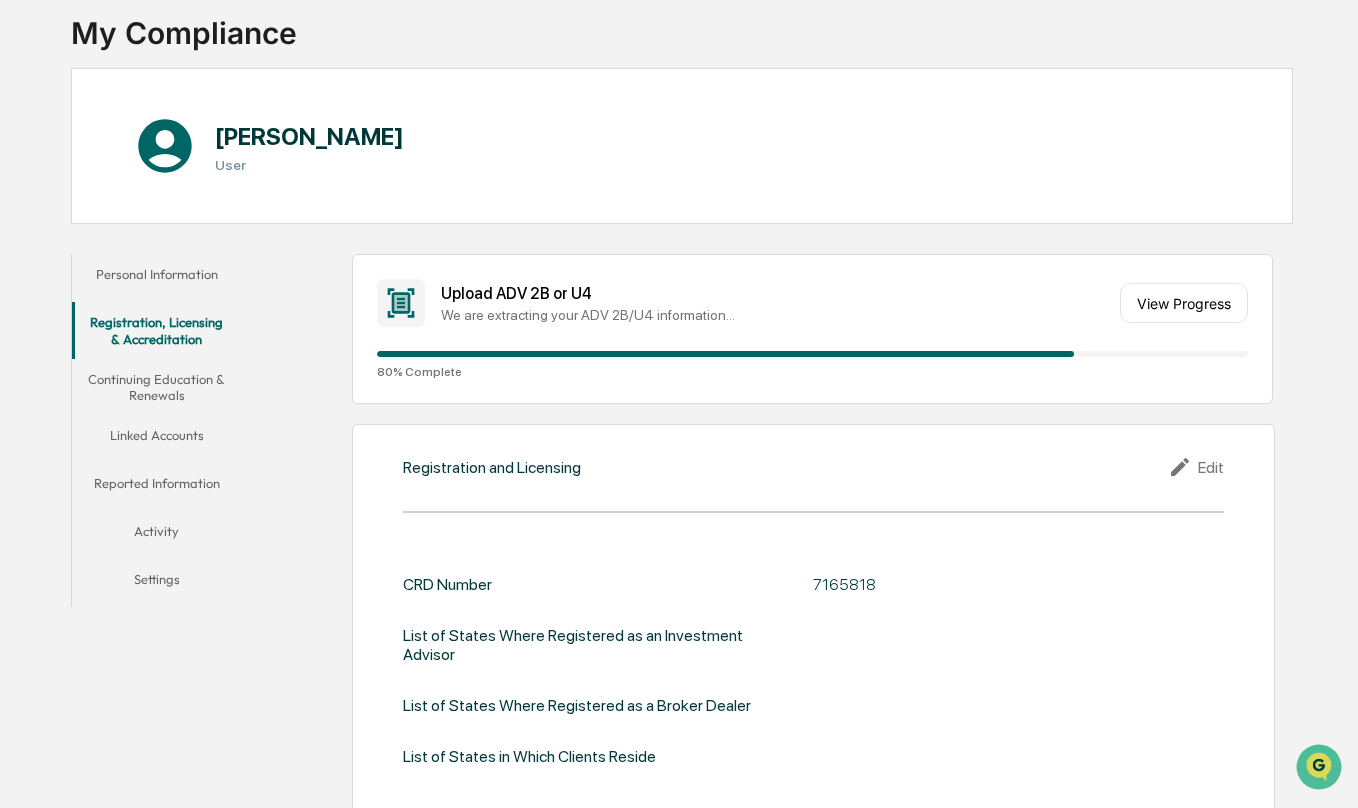 scroll, scrollTop: 200, scrollLeft: 0, axis: vertical 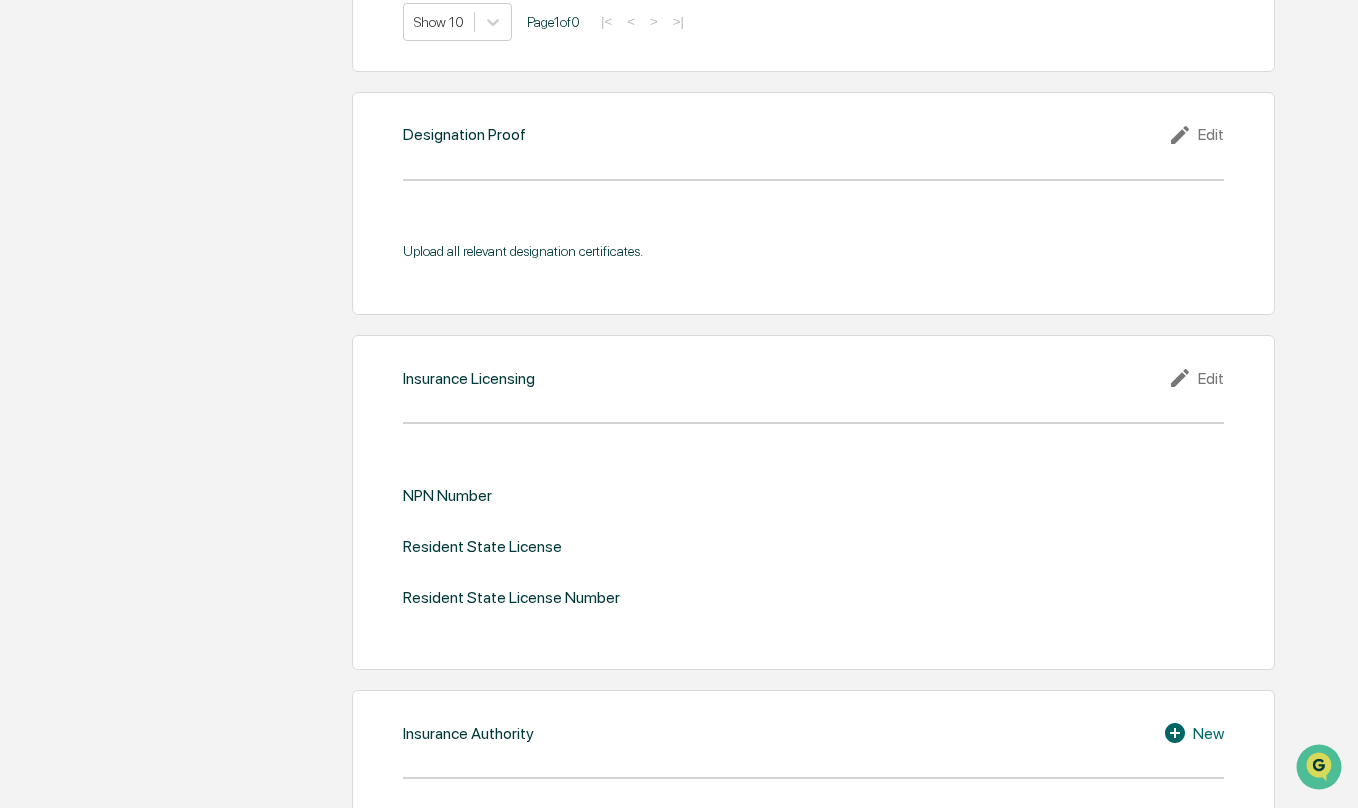 click on "Edit" at bounding box center (1196, 378) 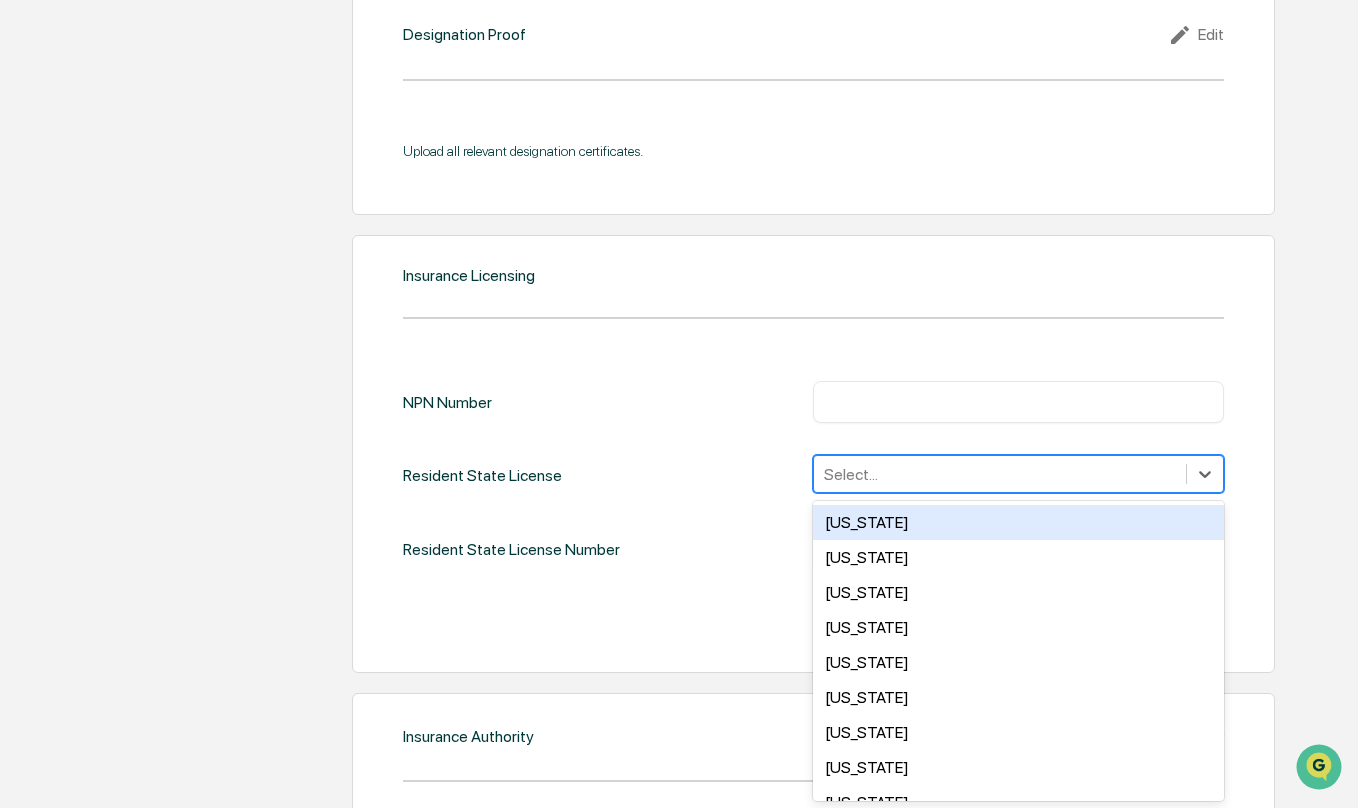 click on "Select..." at bounding box center (999, 474) 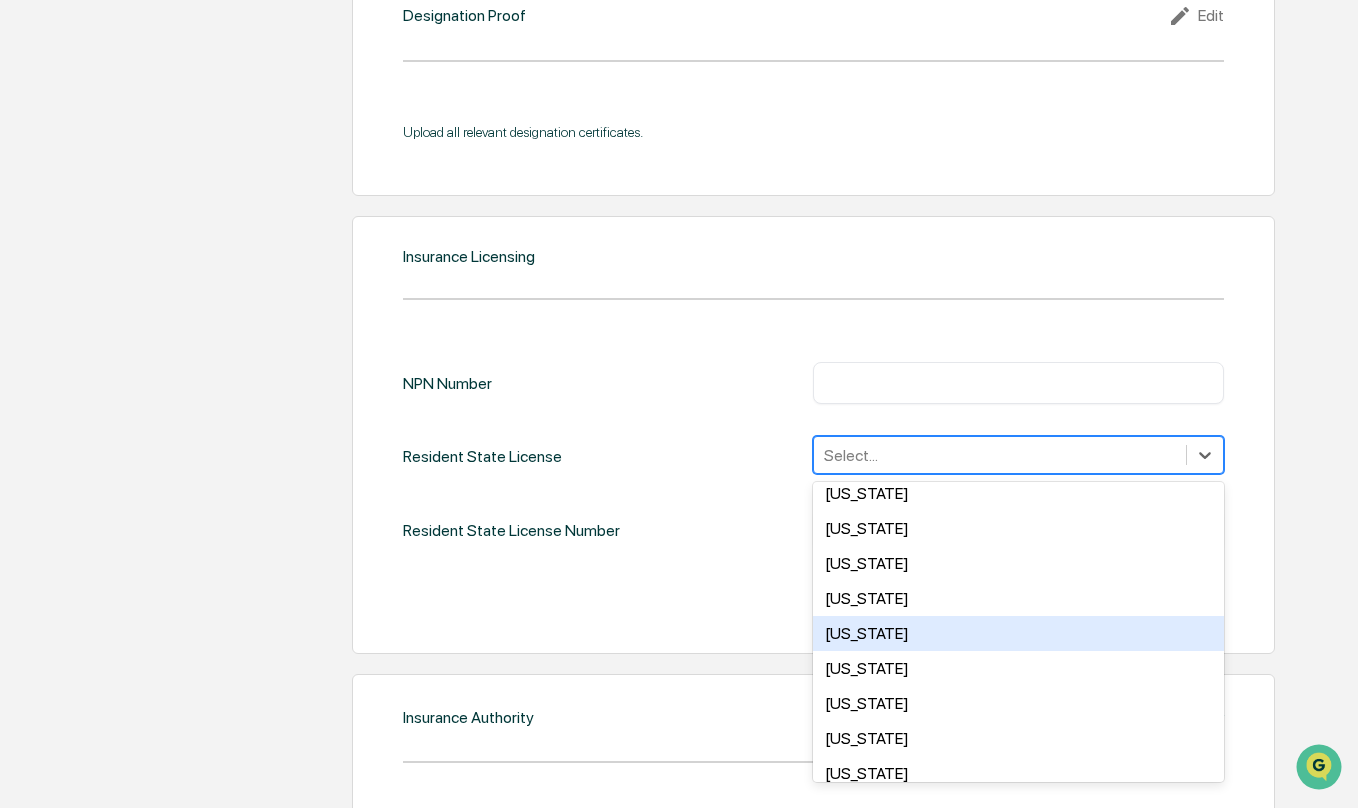 scroll, scrollTop: 700, scrollLeft: 0, axis: vertical 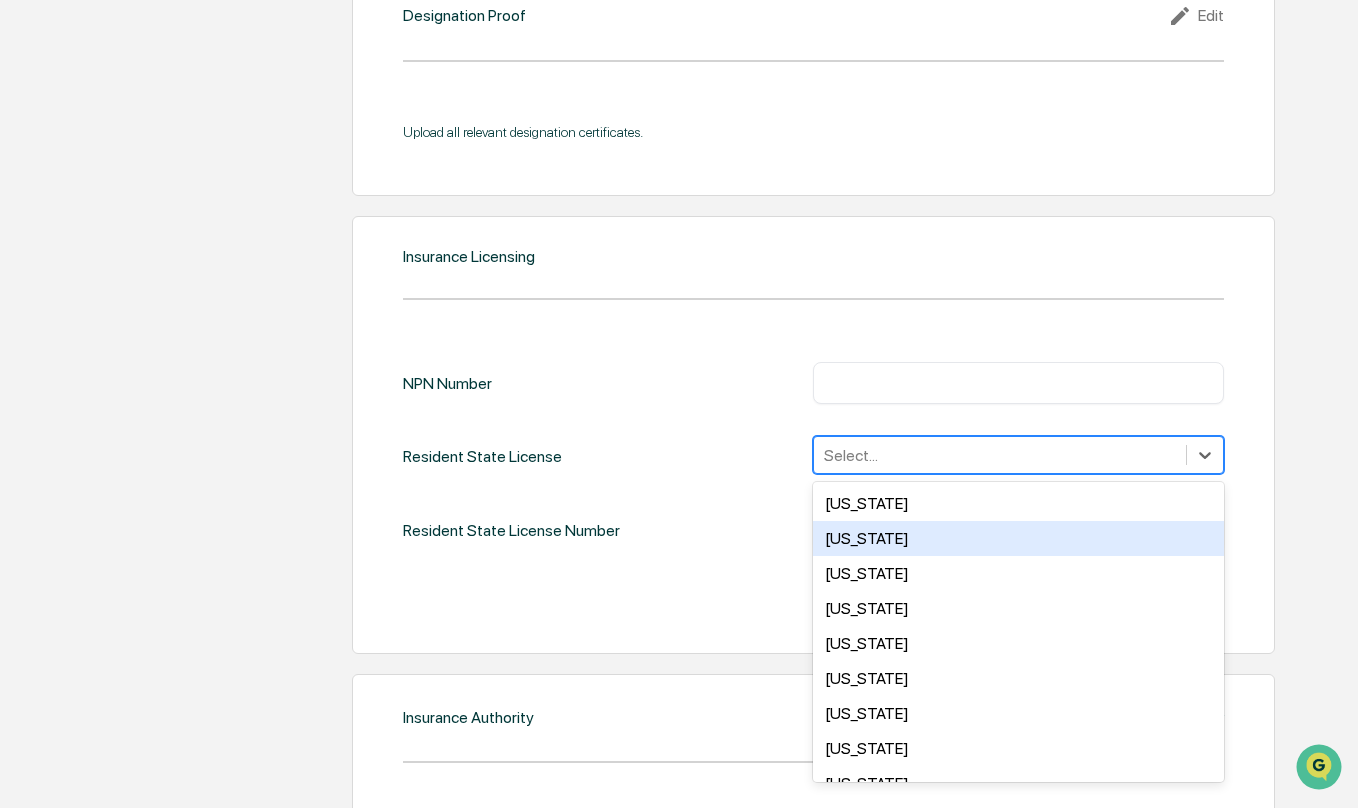 click on "[US_STATE]" at bounding box center [1018, 538] 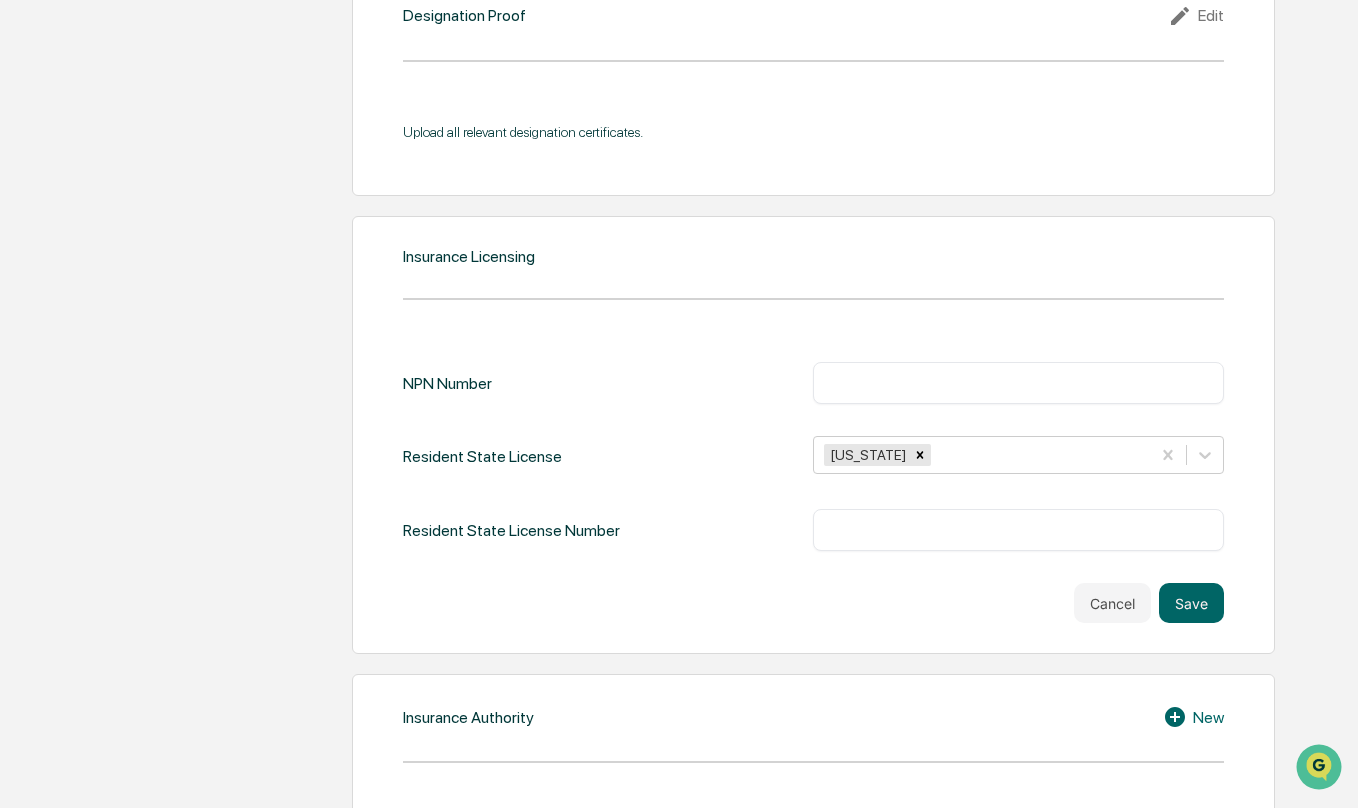 click on "​" at bounding box center (1018, 383) 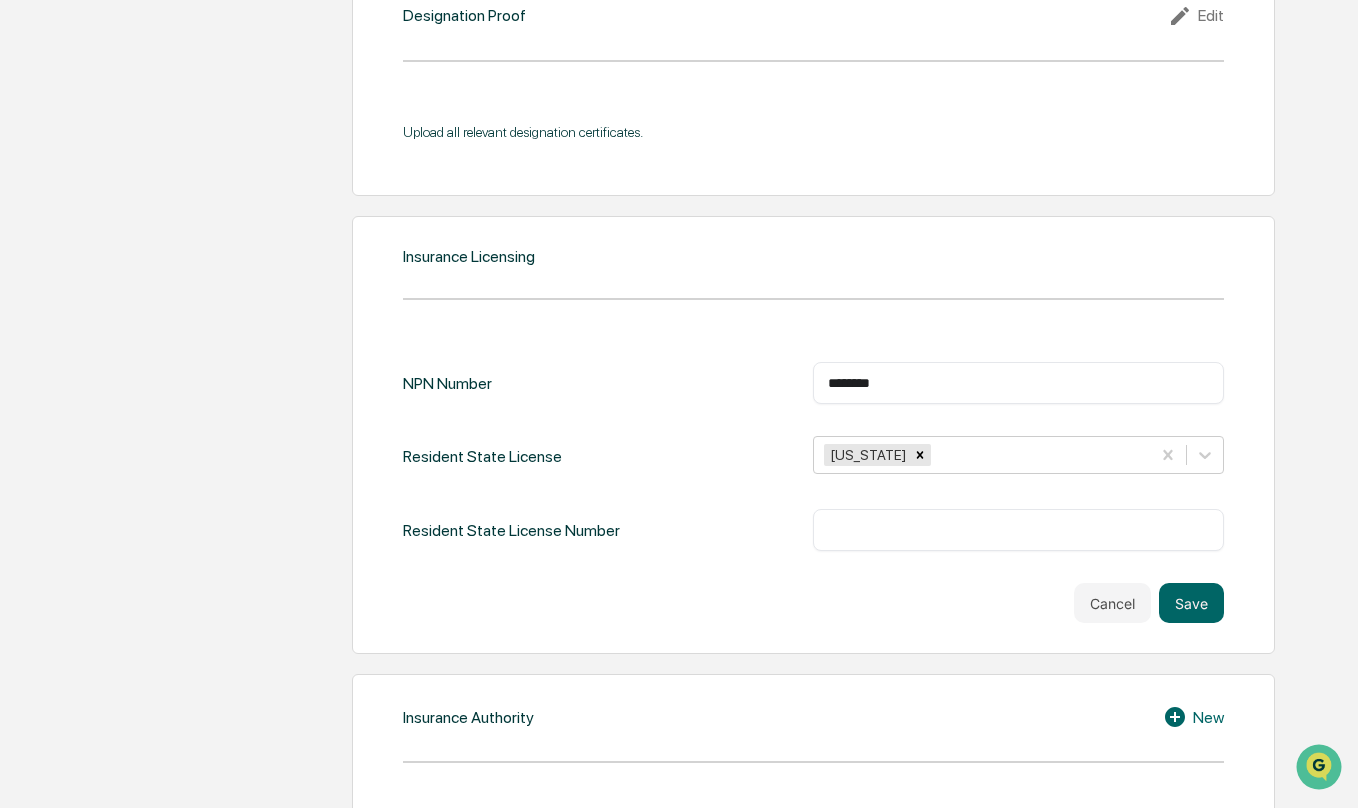 type on "********" 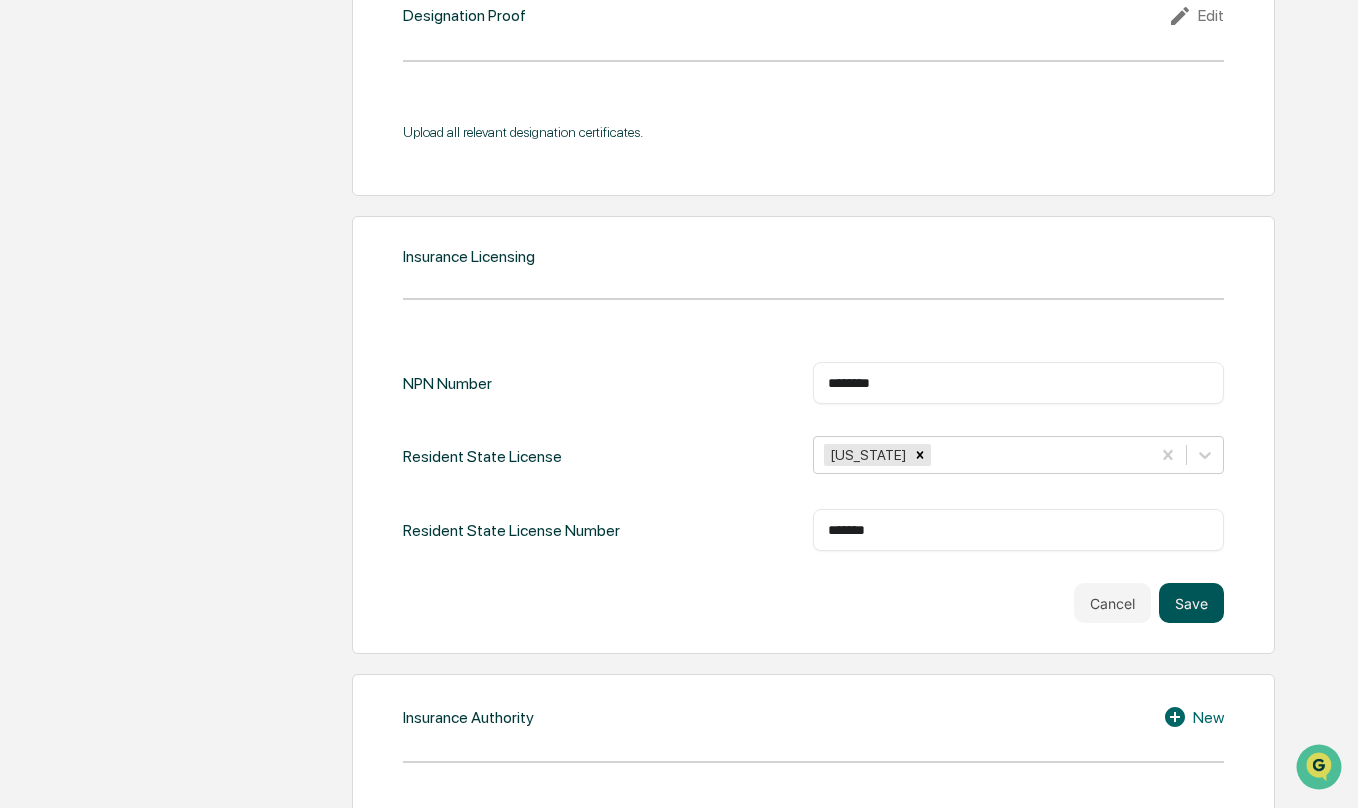 type on "*******" 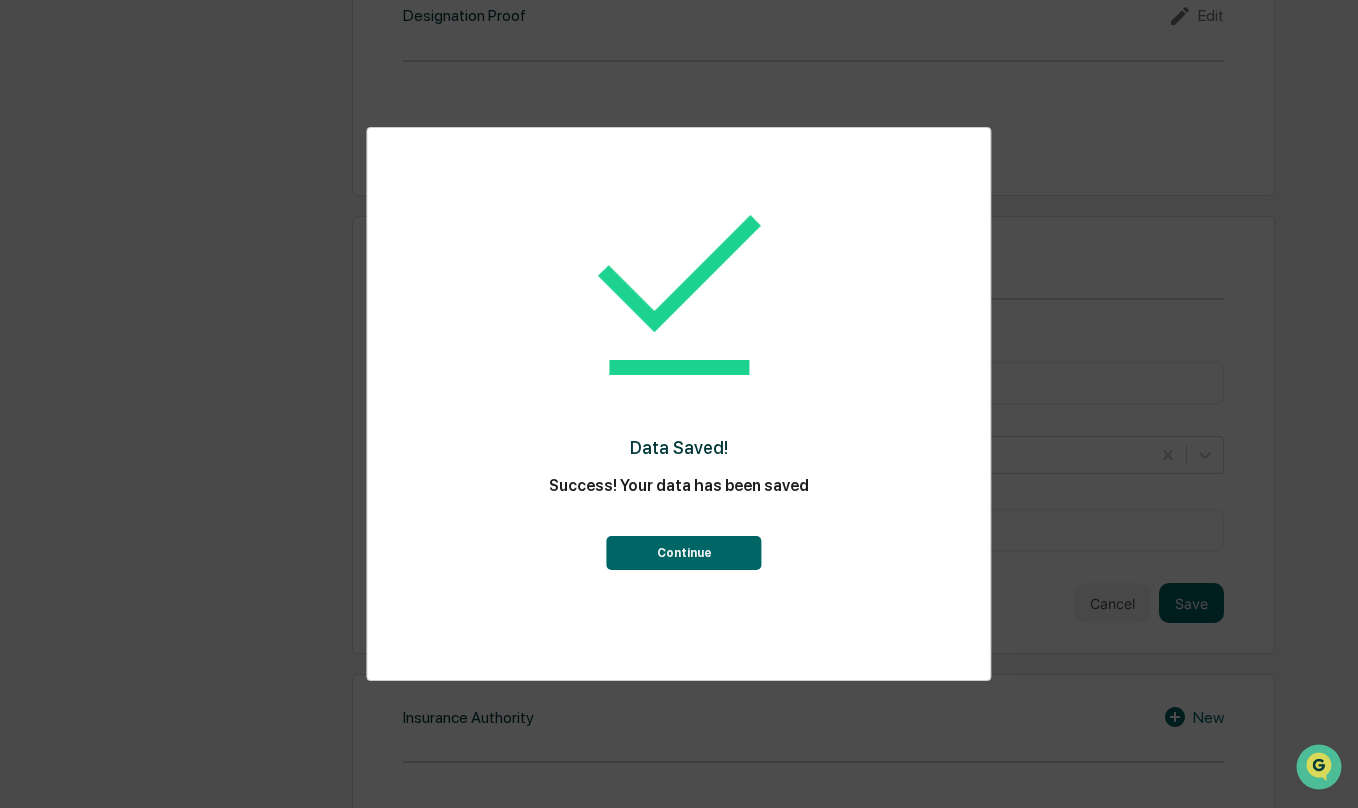 click on "Continue" at bounding box center [684, 553] 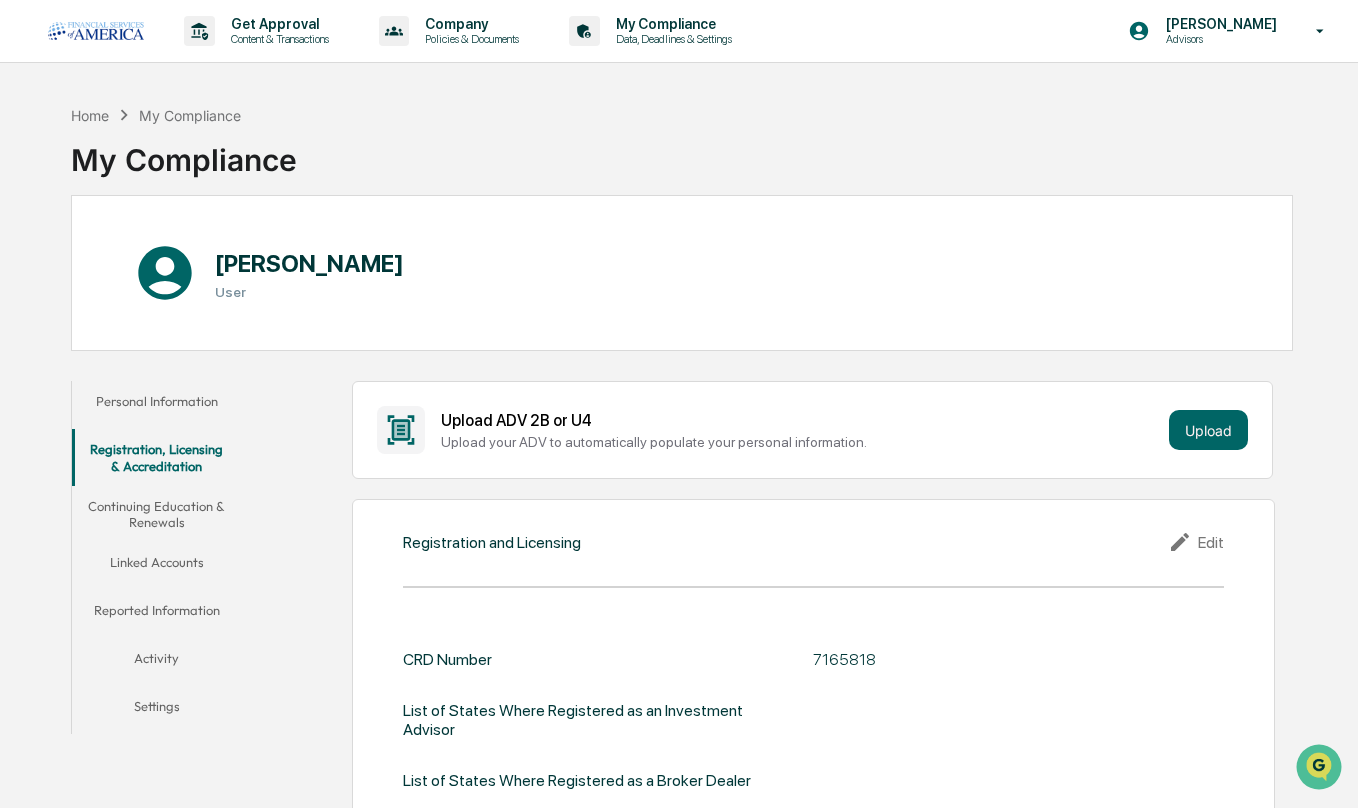 scroll, scrollTop: 0, scrollLeft: 0, axis: both 